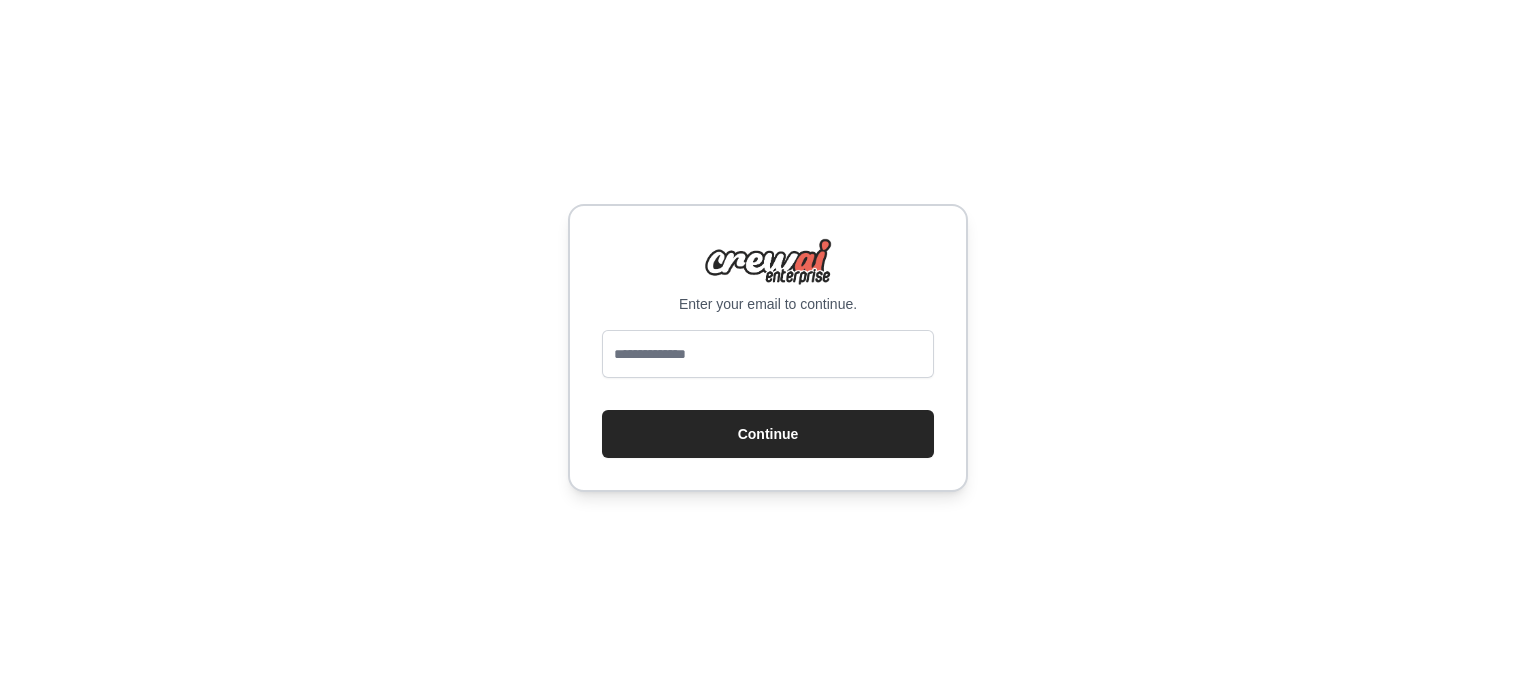 scroll, scrollTop: 0, scrollLeft: 0, axis: both 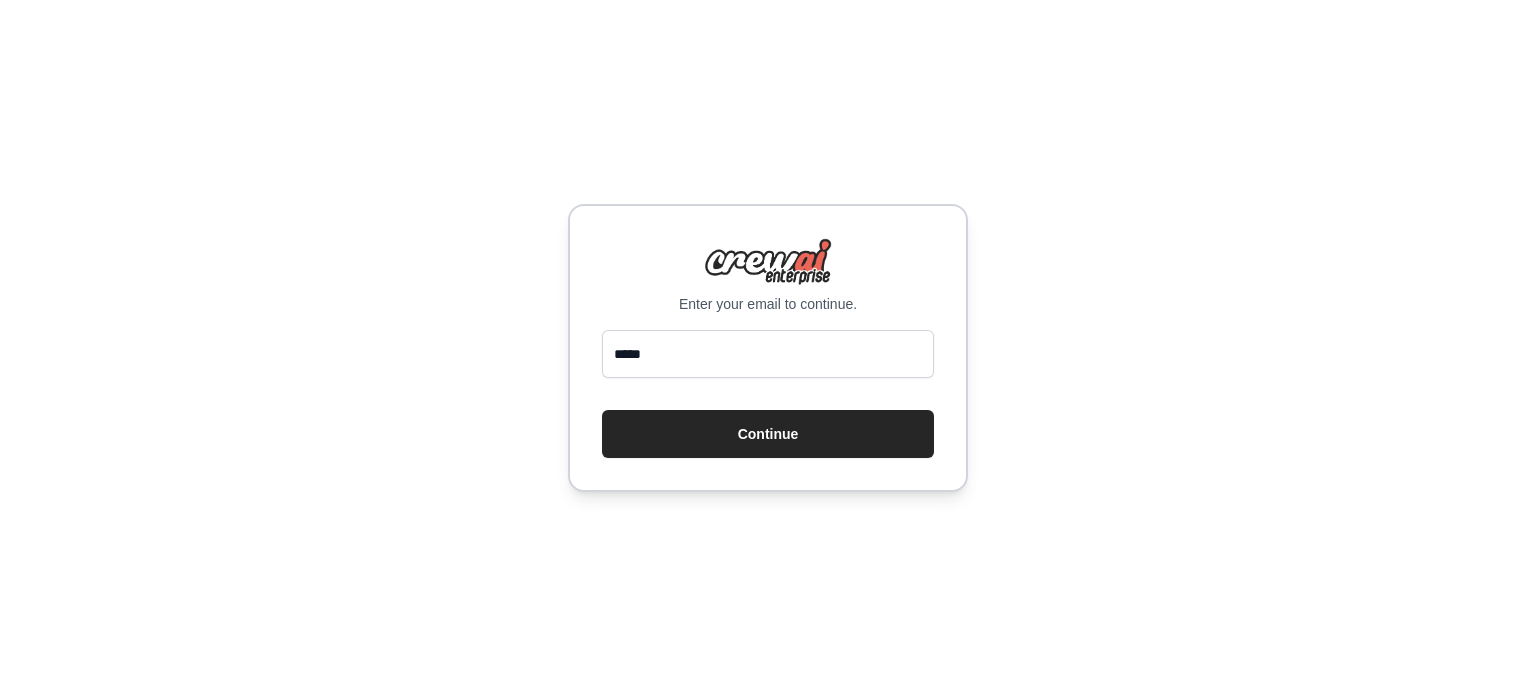 type on "**********" 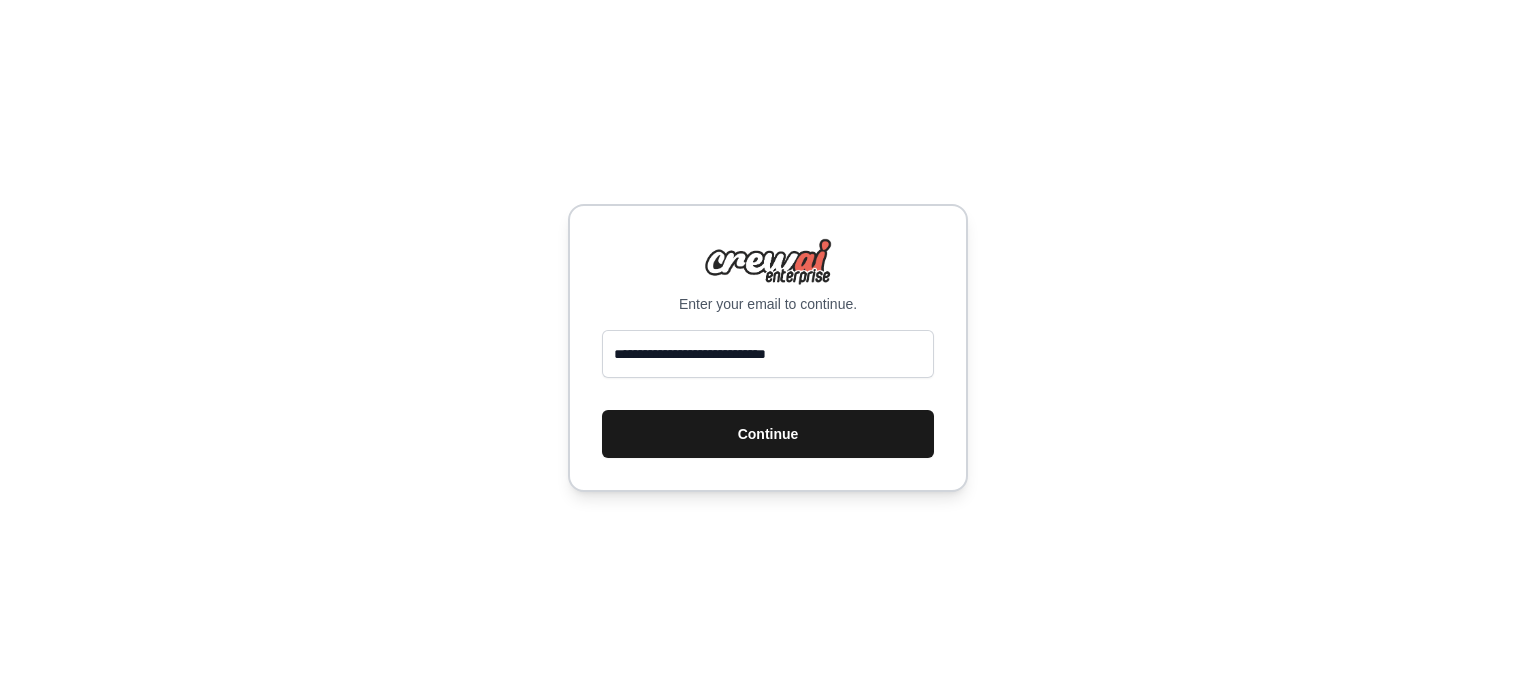 click on "Continue" at bounding box center (768, 434) 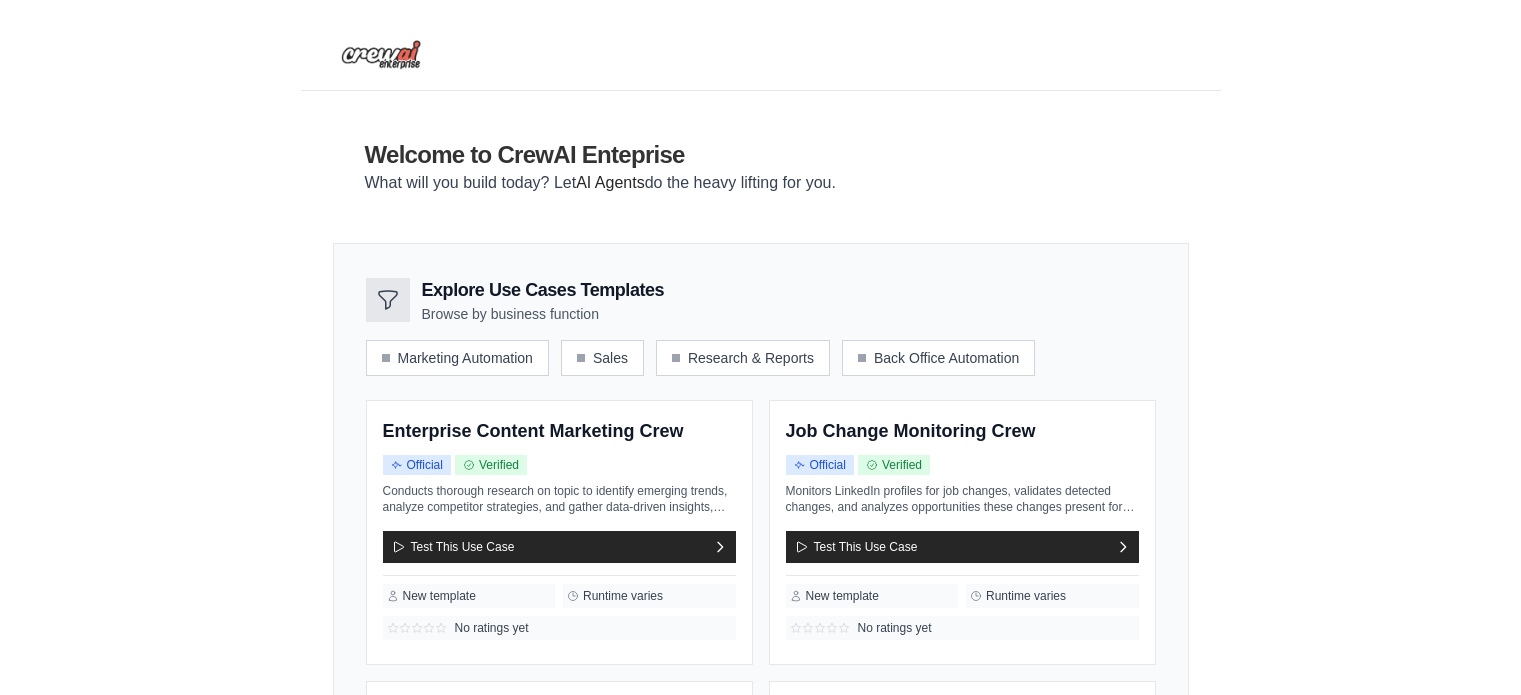 scroll, scrollTop: 0, scrollLeft: 0, axis: both 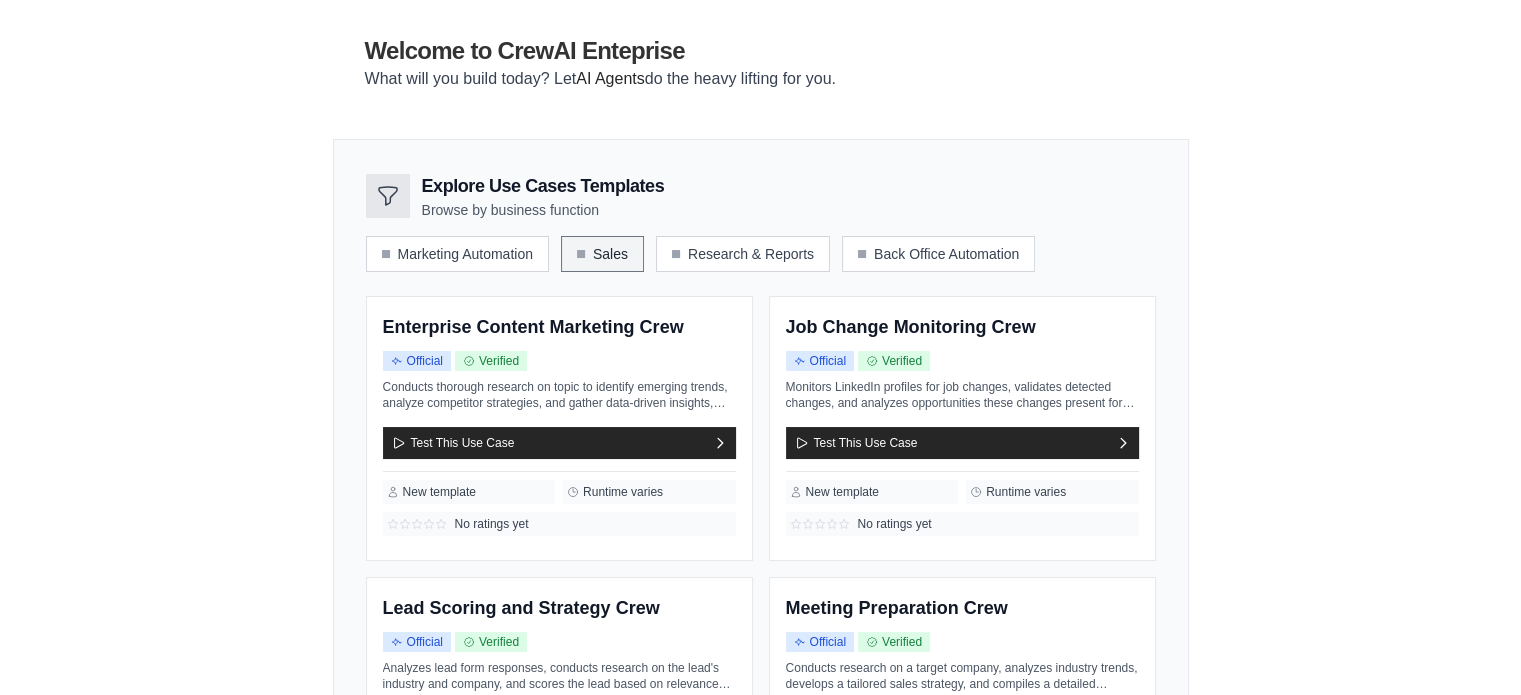 click on "Sales" at bounding box center [602, 254] 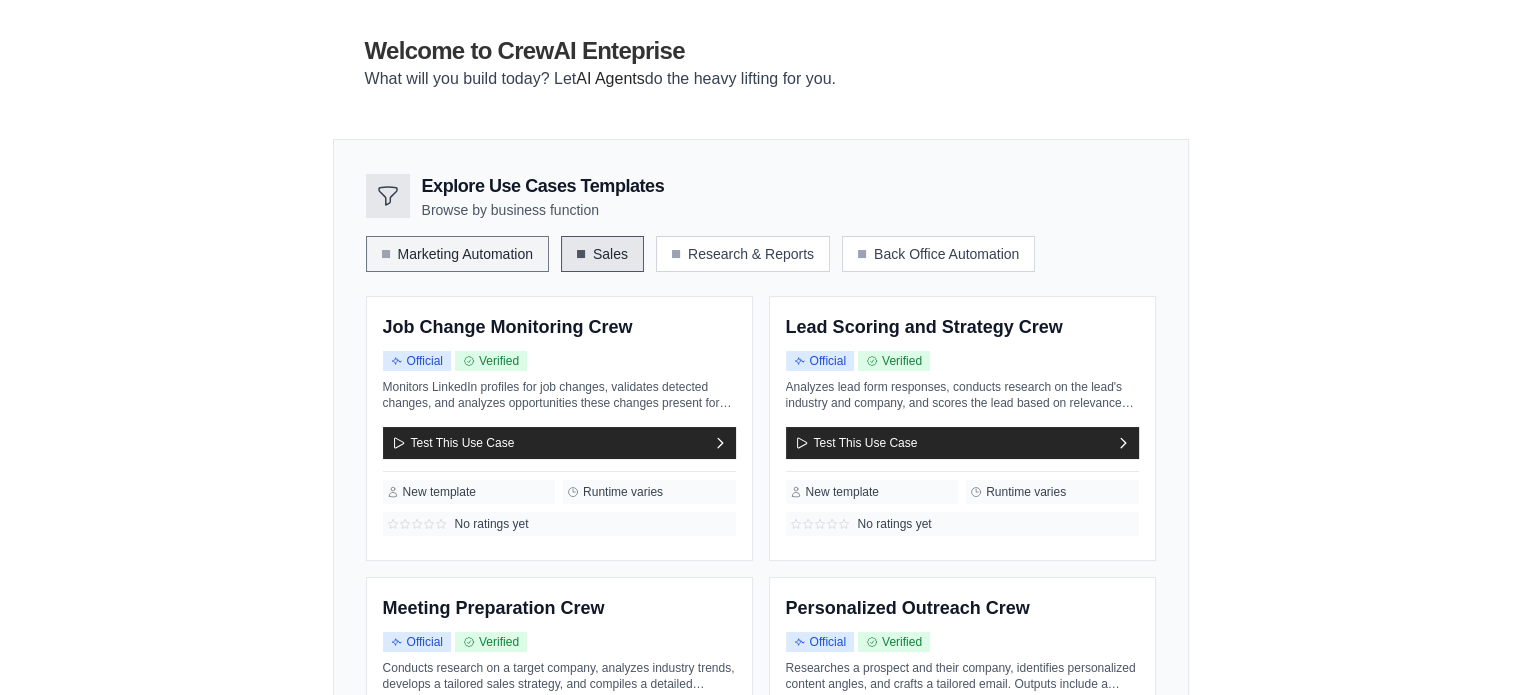 click on "Marketing Automation" at bounding box center (457, 254) 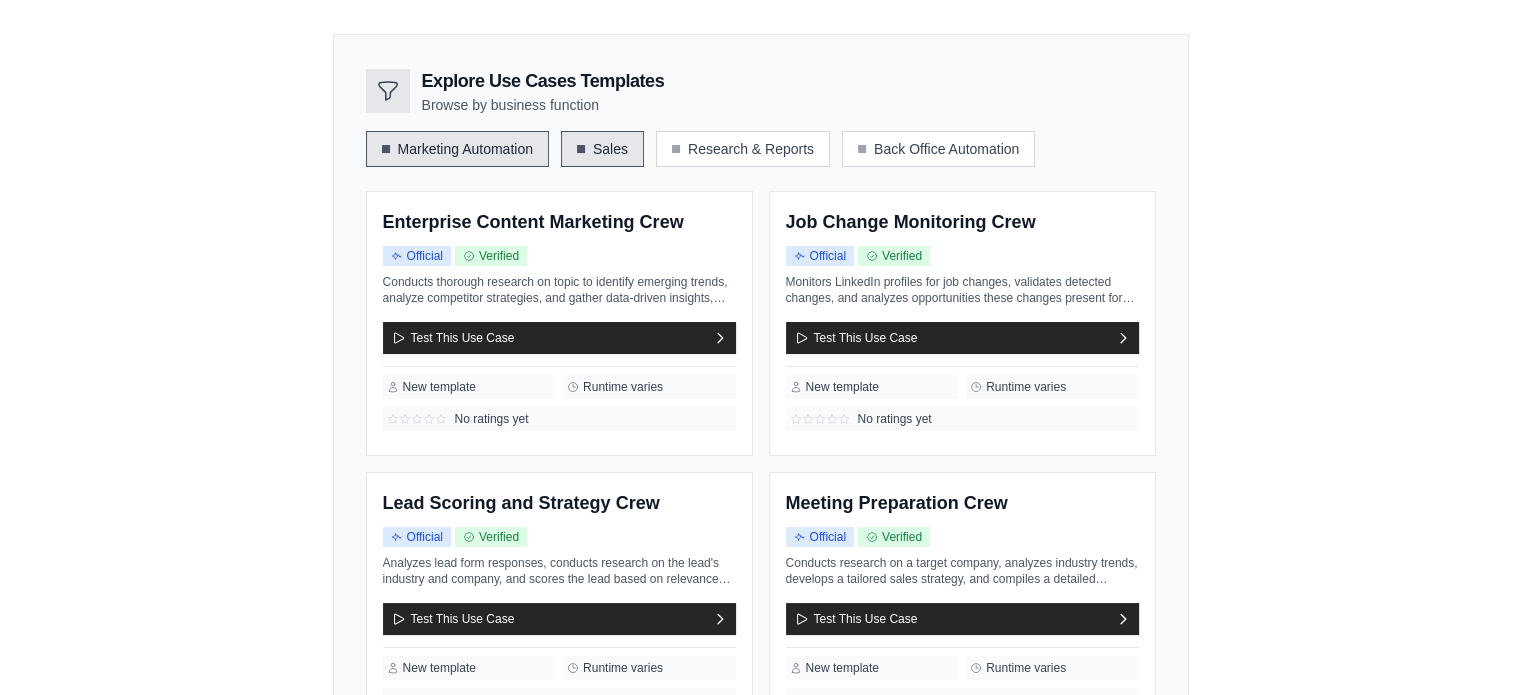 scroll, scrollTop: 204, scrollLeft: 0, axis: vertical 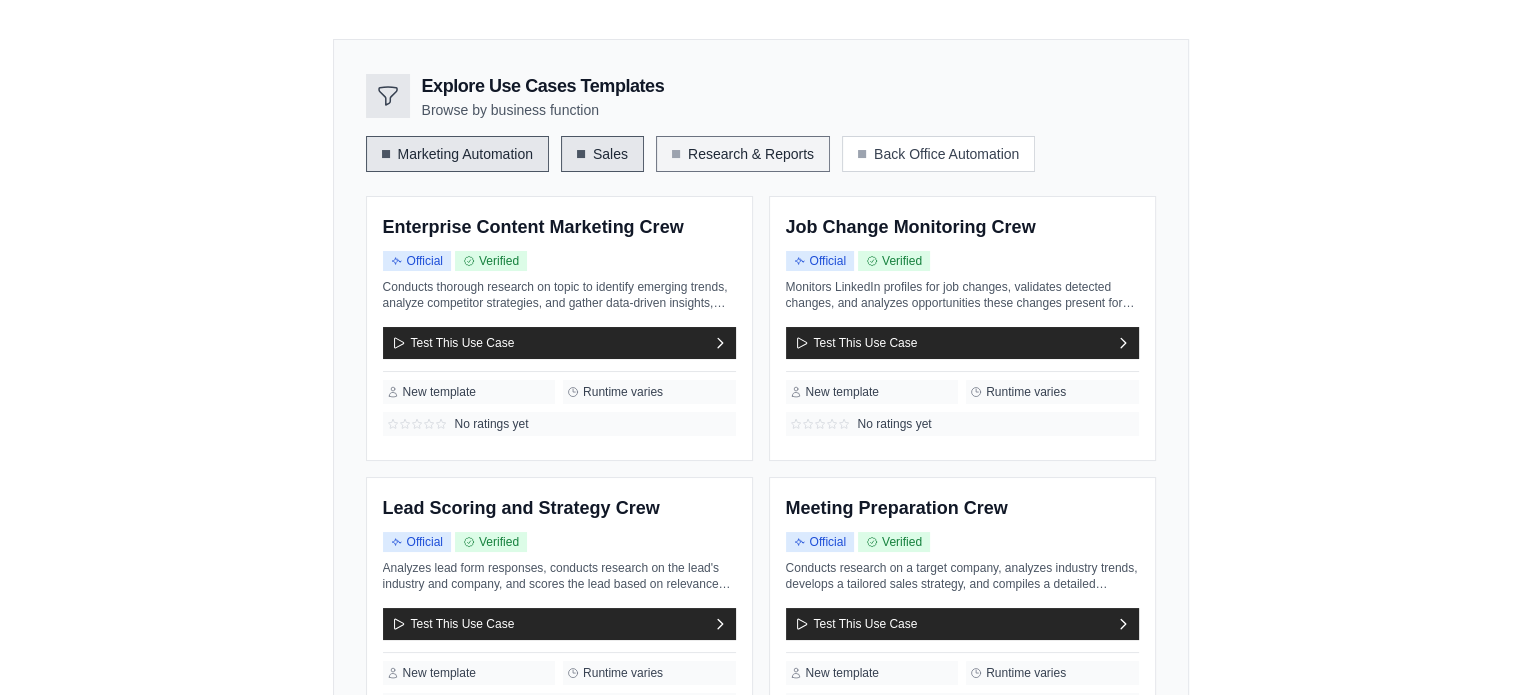 click on "Research & Reports" at bounding box center (743, 154) 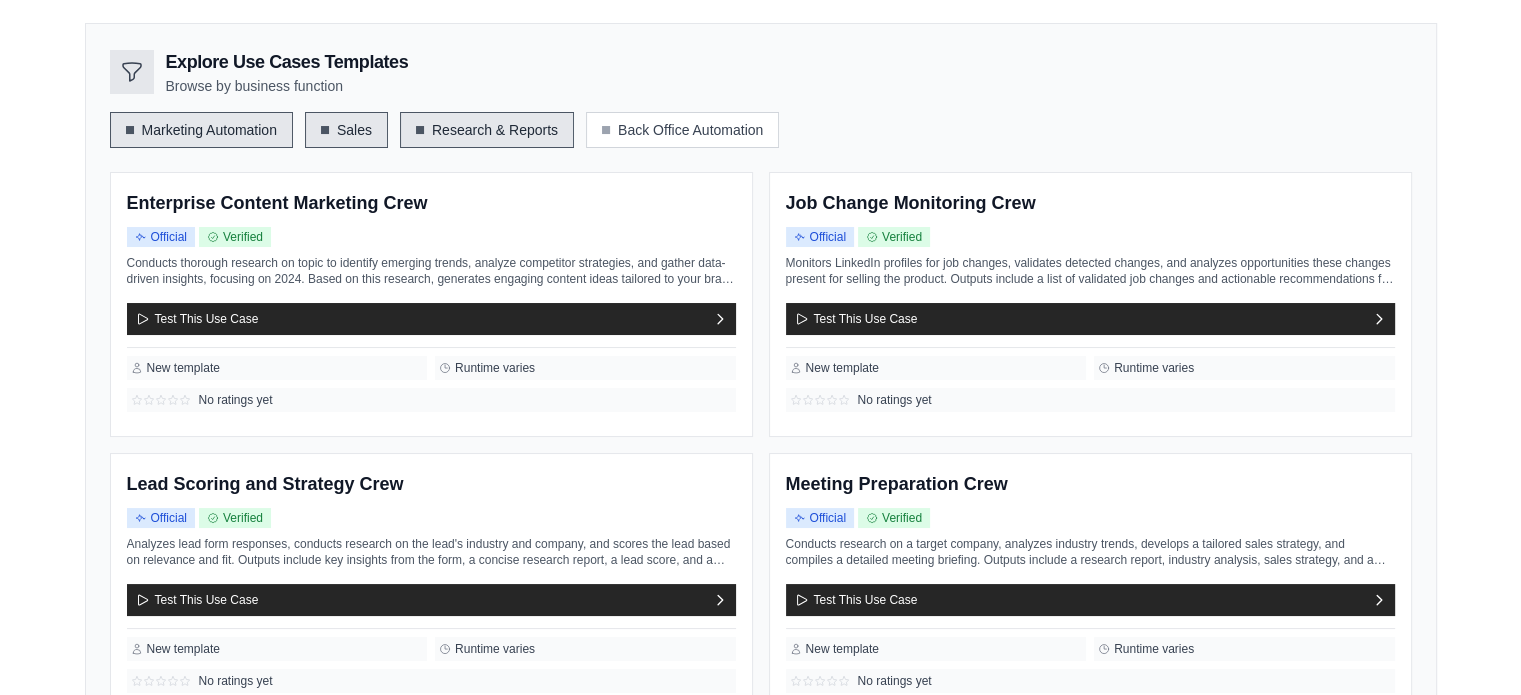 click on "Sales" at bounding box center [346, 130] 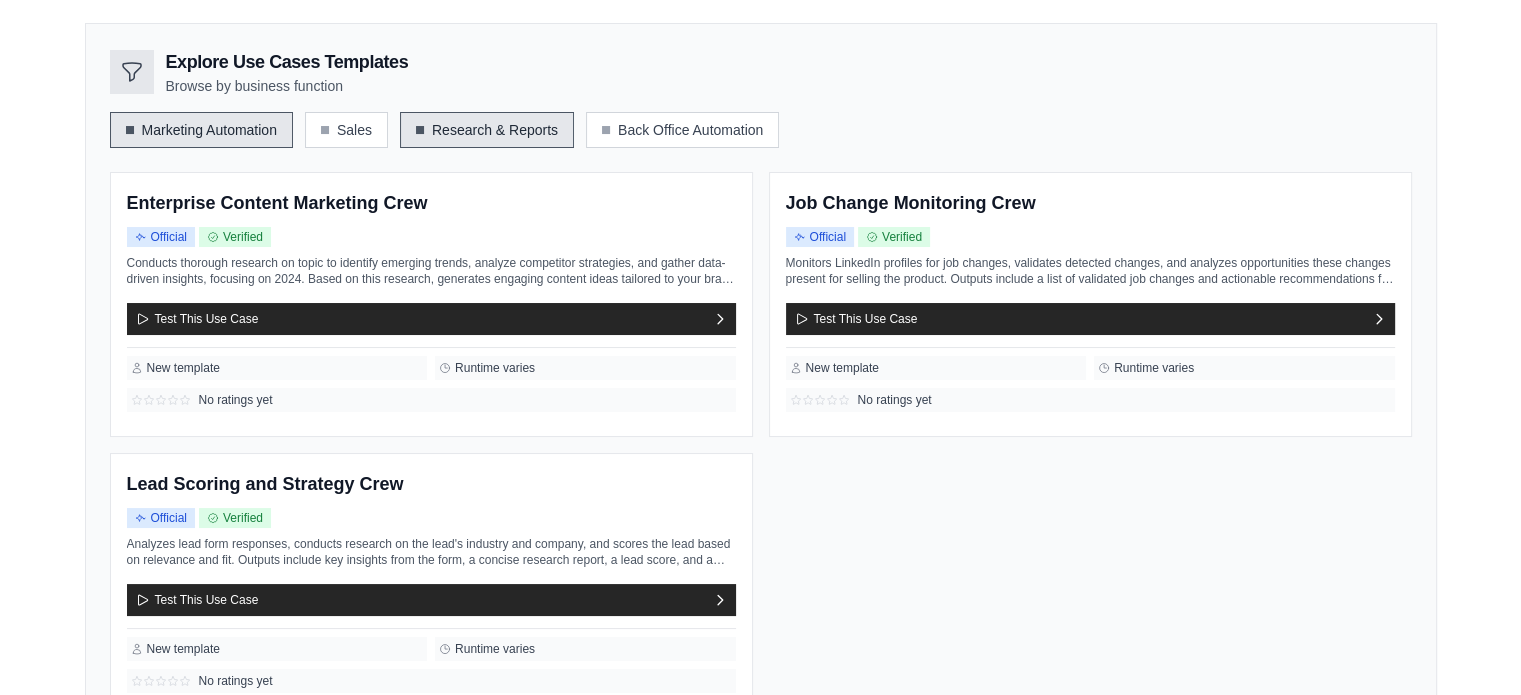 click on "Marketing Automation" at bounding box center (201, 130) 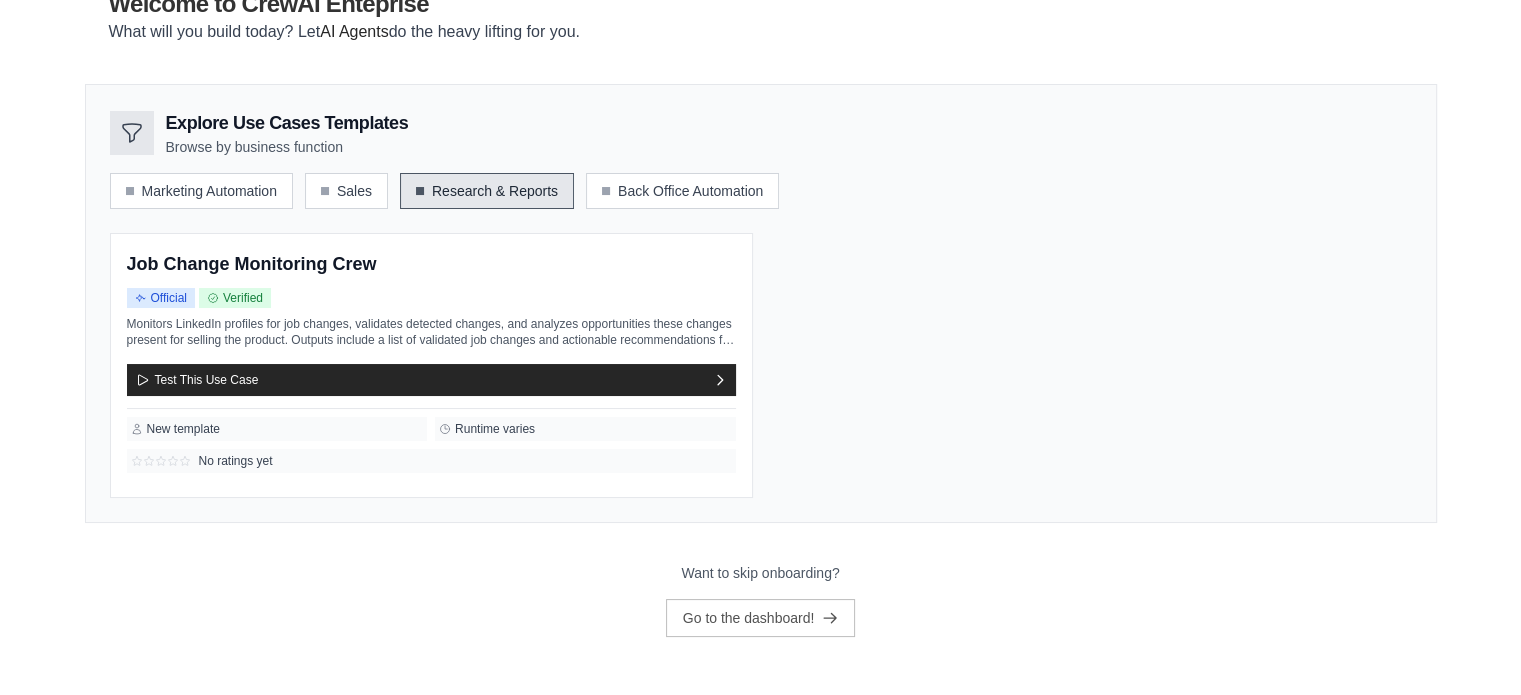 click on "Research & Reports" at bounding box center [487, 191] 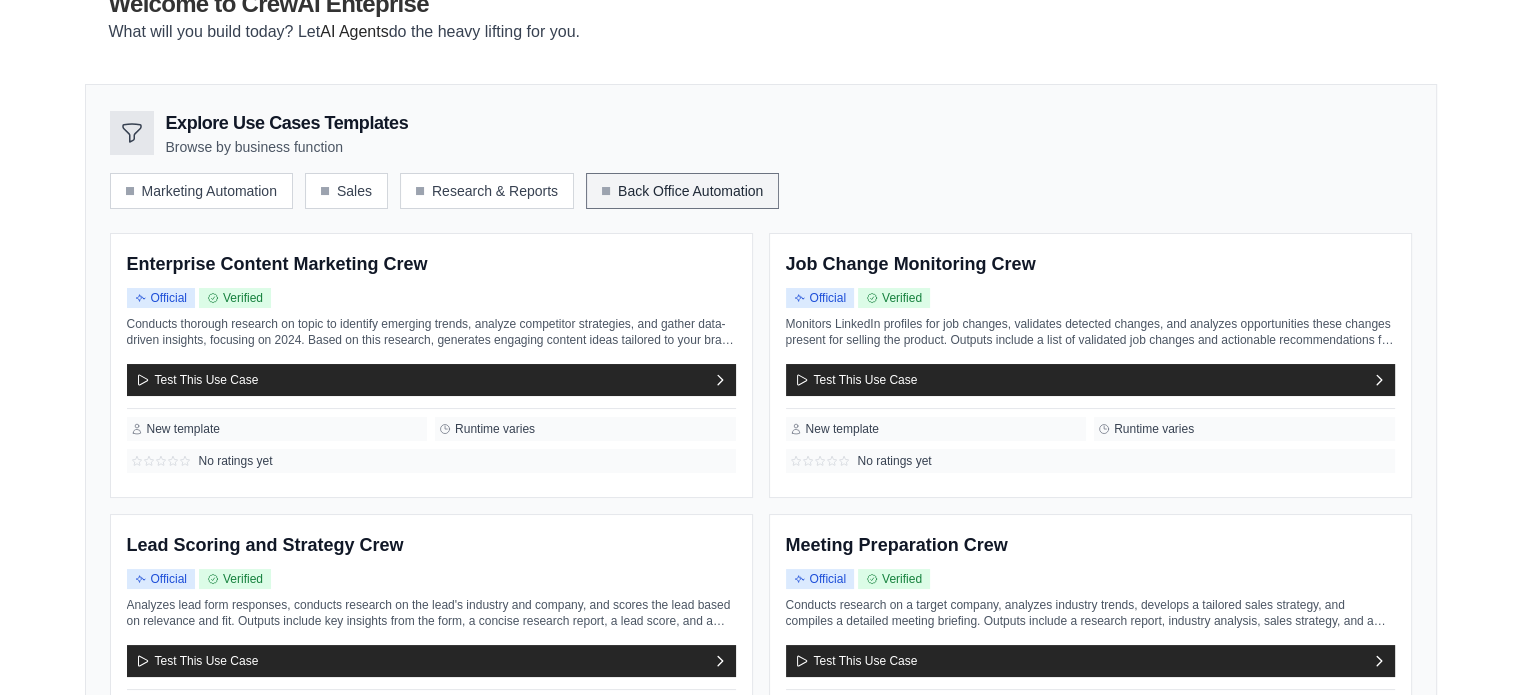 click on "Back Office Automation" at bounding box center [682, 191] 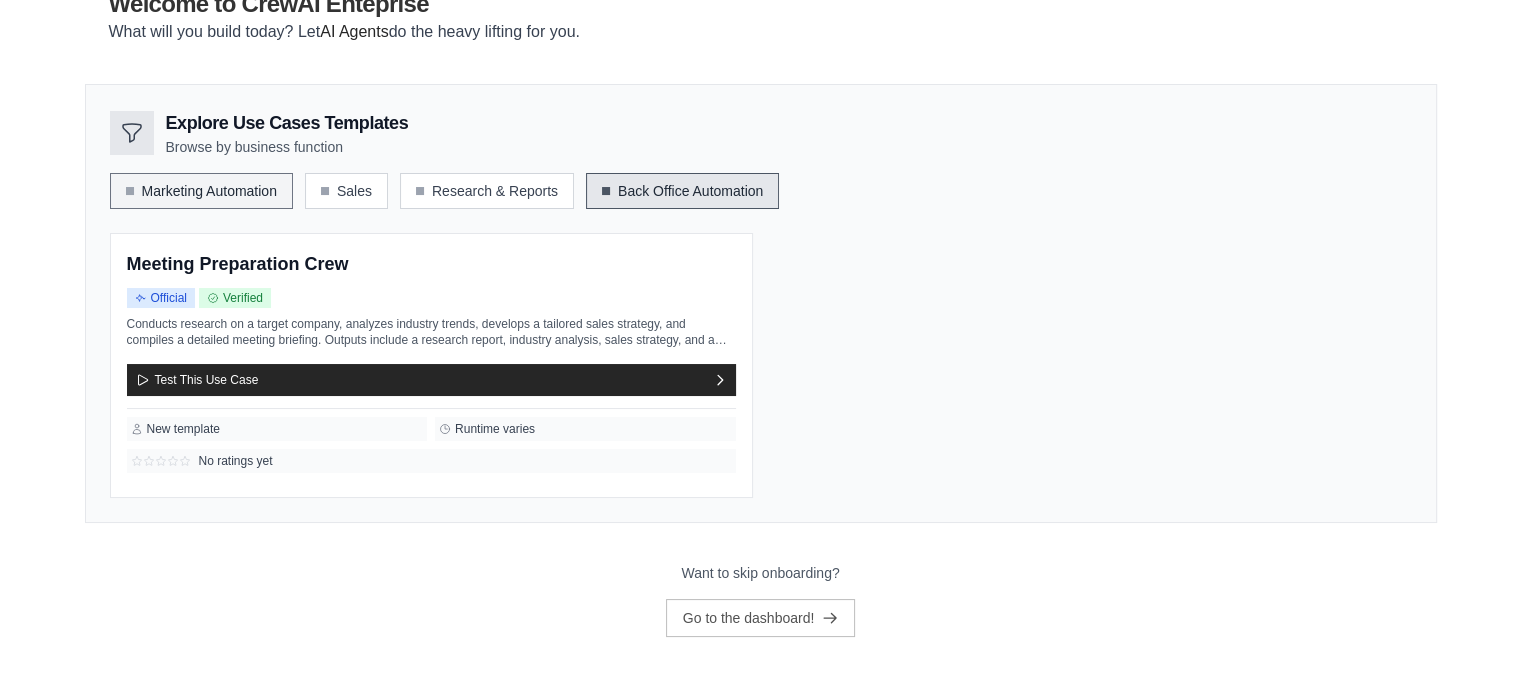 click on "Marketing Automation" at bounding box center (201, 191) 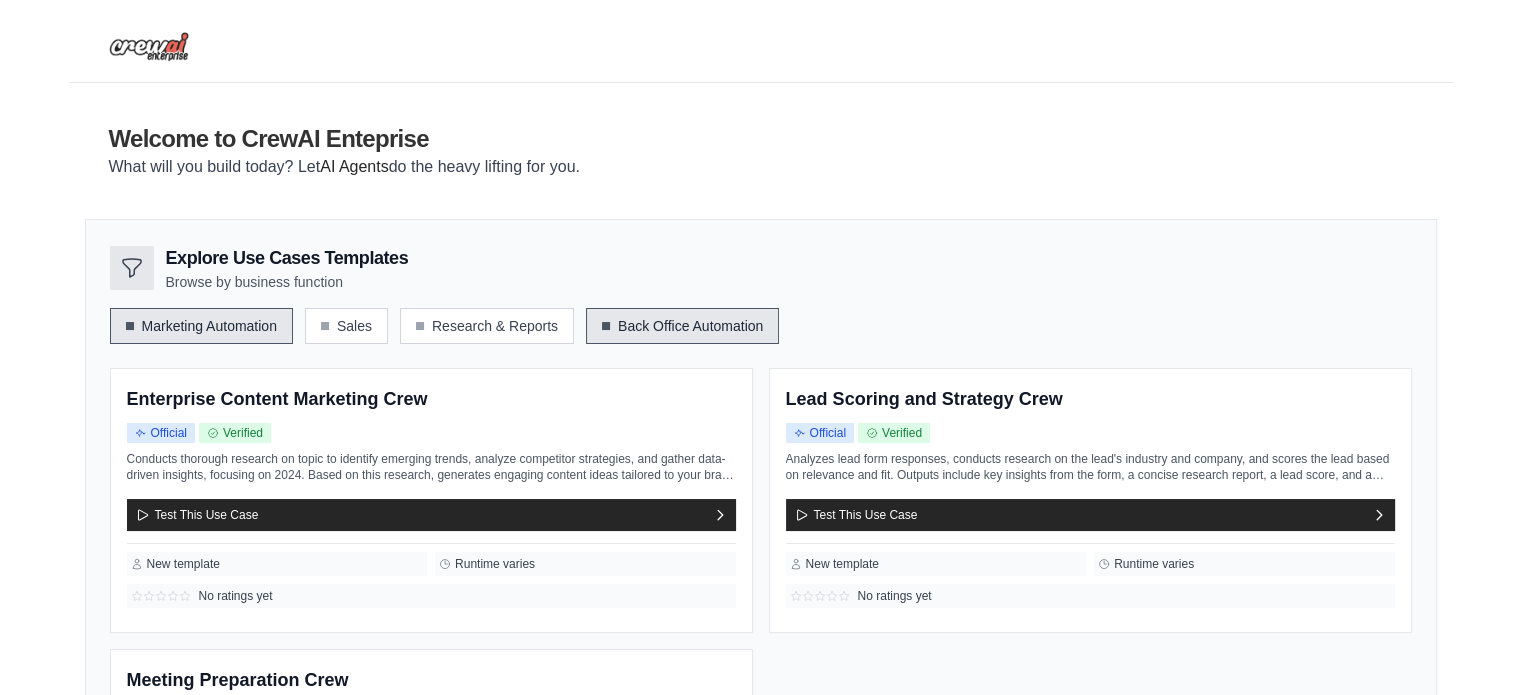 scroll, scrollTop: 0, scrollLeft: 0, axis: both 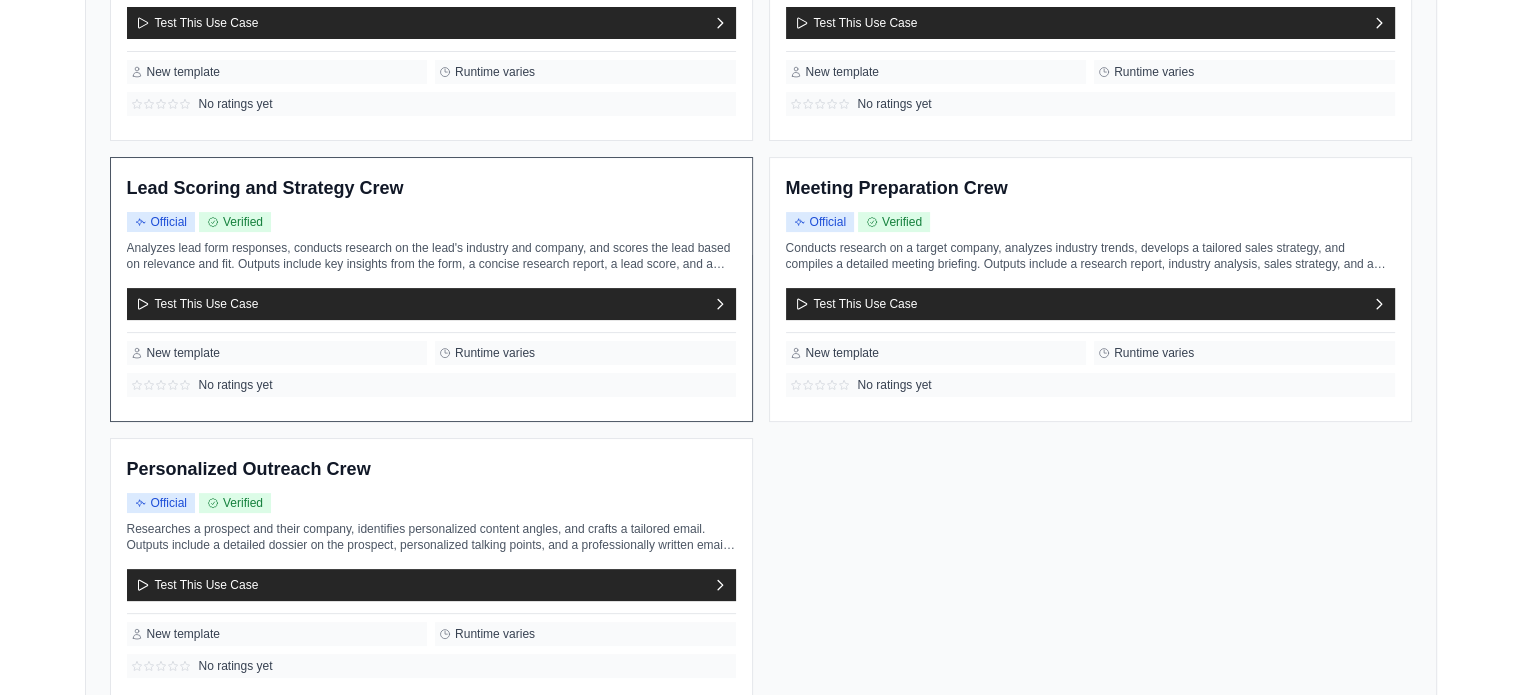 click on "Analyzes lead form responses, conducts research on the lead's industry and company, and scores the lead based on relevance and fit. Outputs include key insights from the form, a concise research report, a lead score, and a tailored strategy, including talking points and engagement ideas to effectively pitch the product." at bounding box center [431, 256] 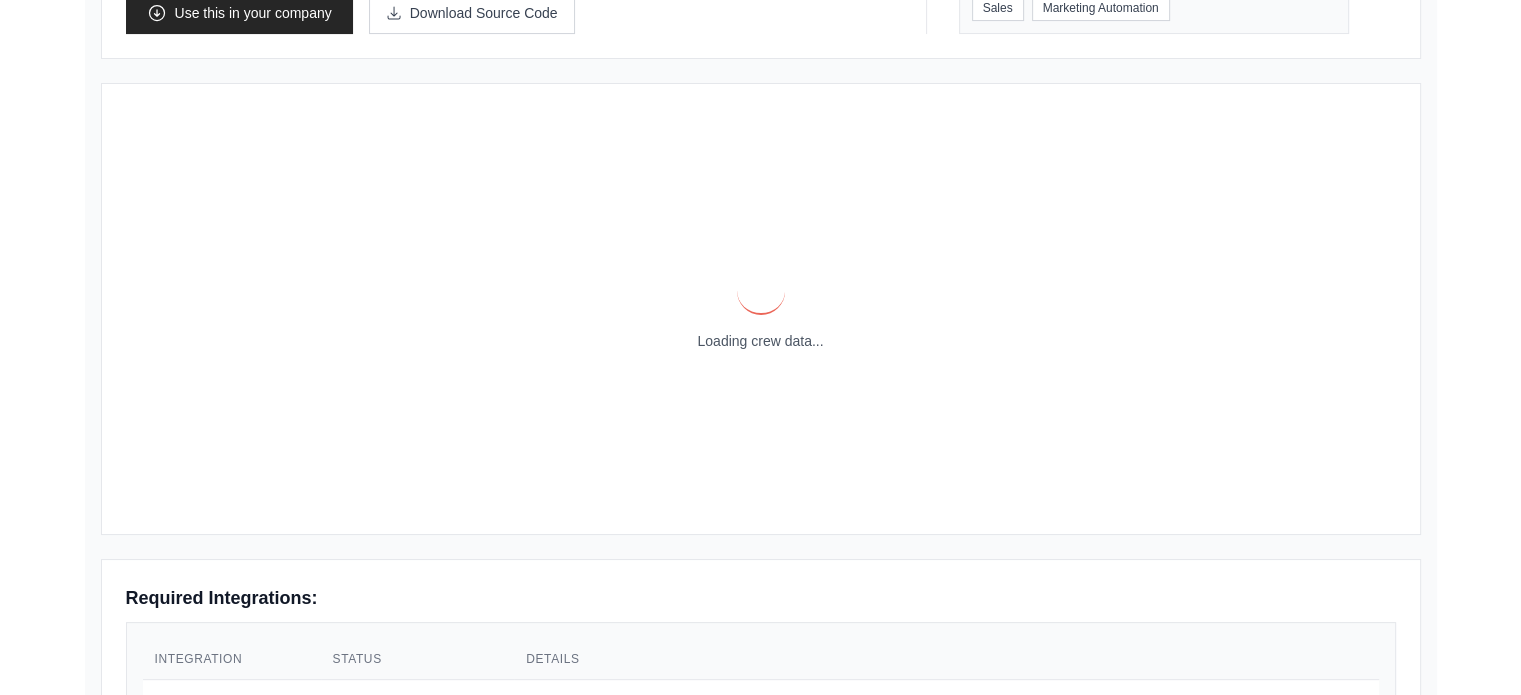scroll, scrollTop: 0, scrollLeft: 0, axis: both 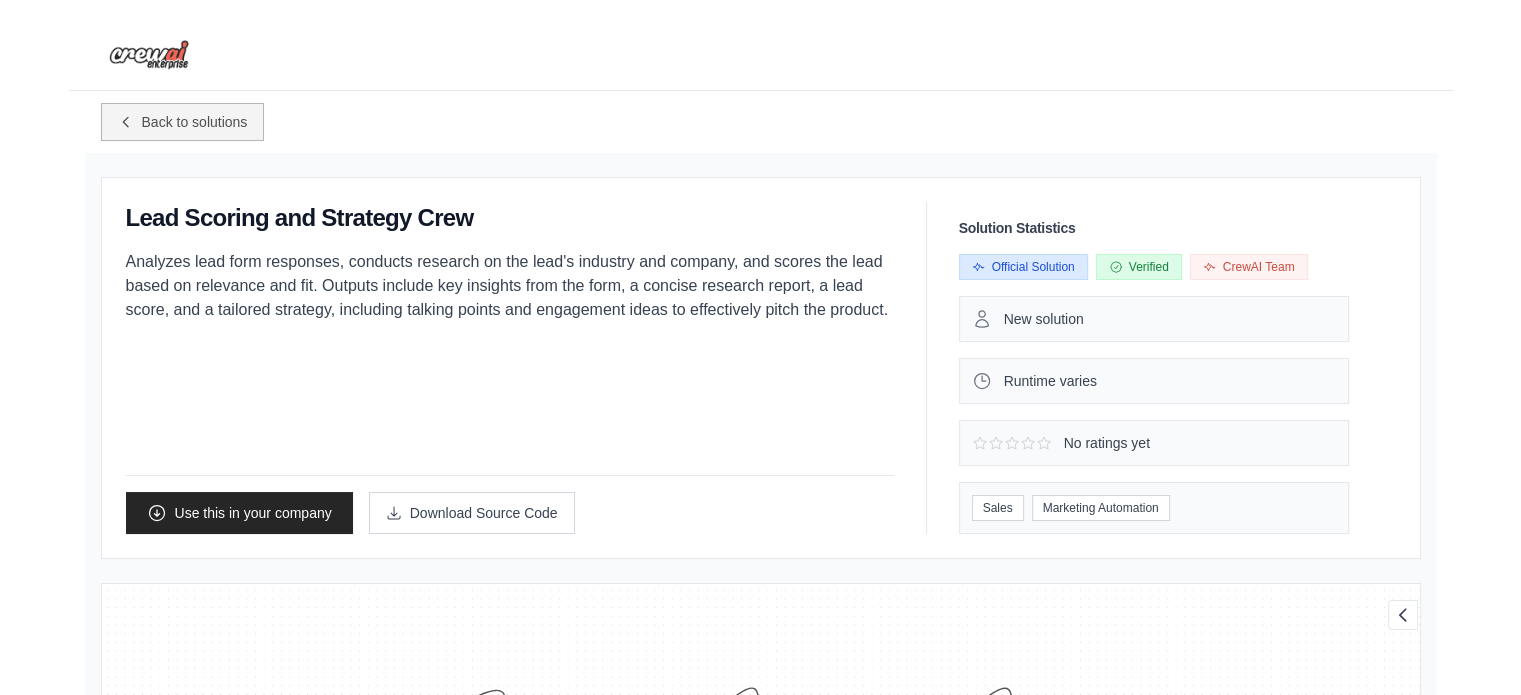 click 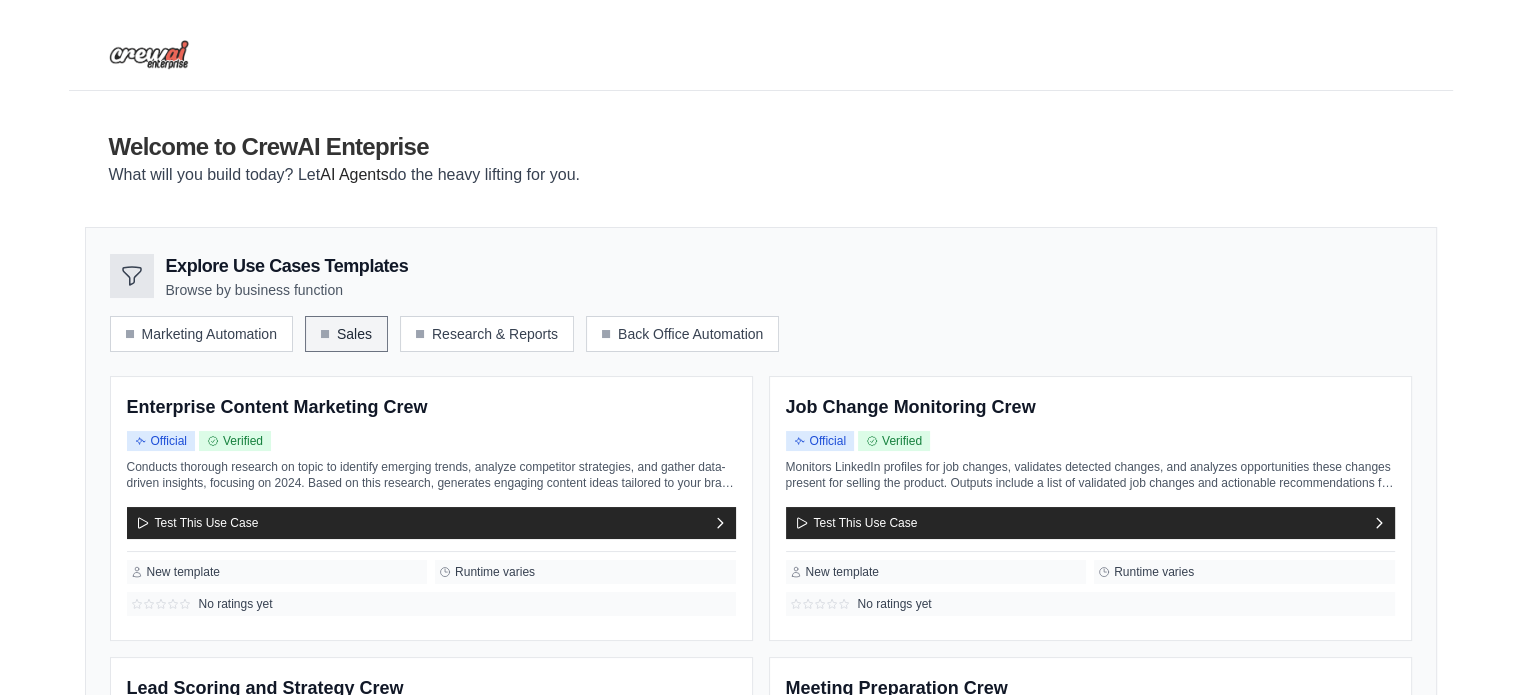 click on "Sales" at bounding box center [346, 334] 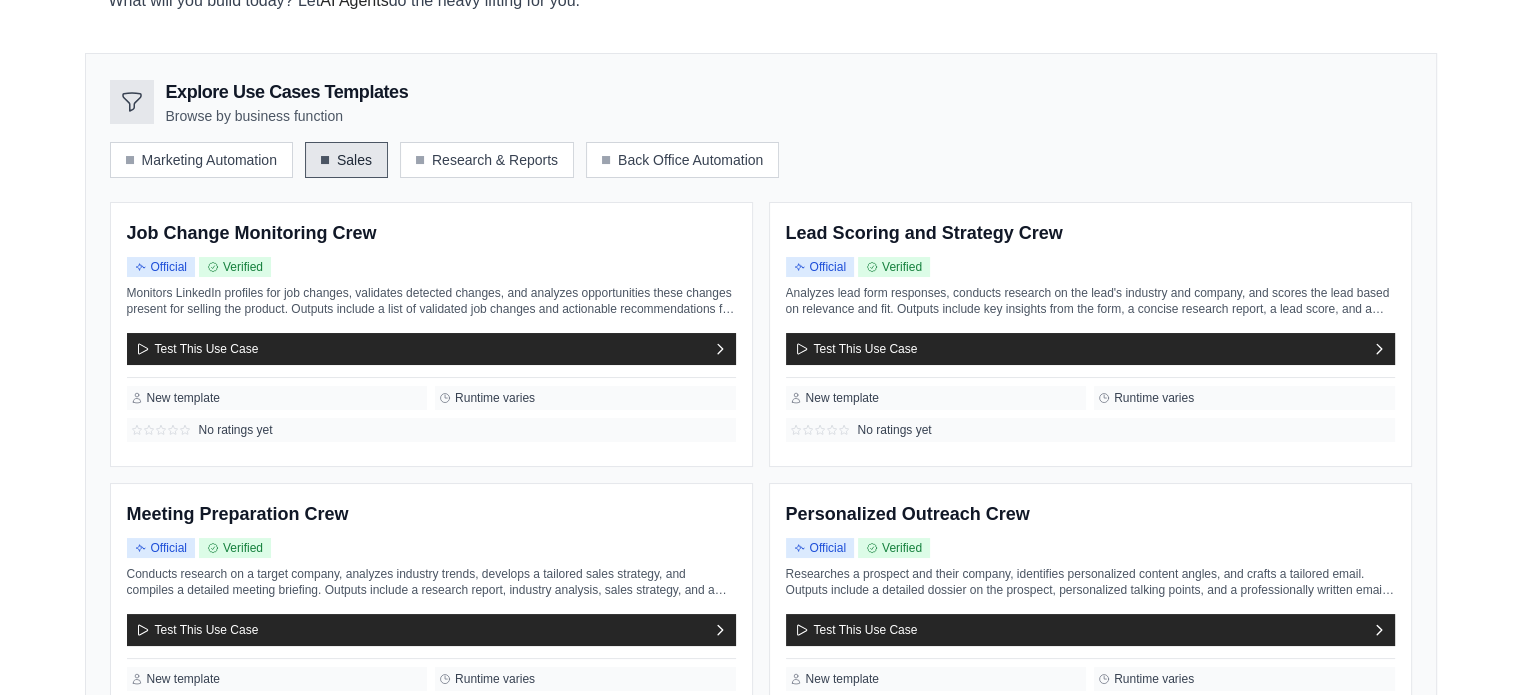 scroll, scrollTop: 200, scrollLeft: 0, axis: vertical 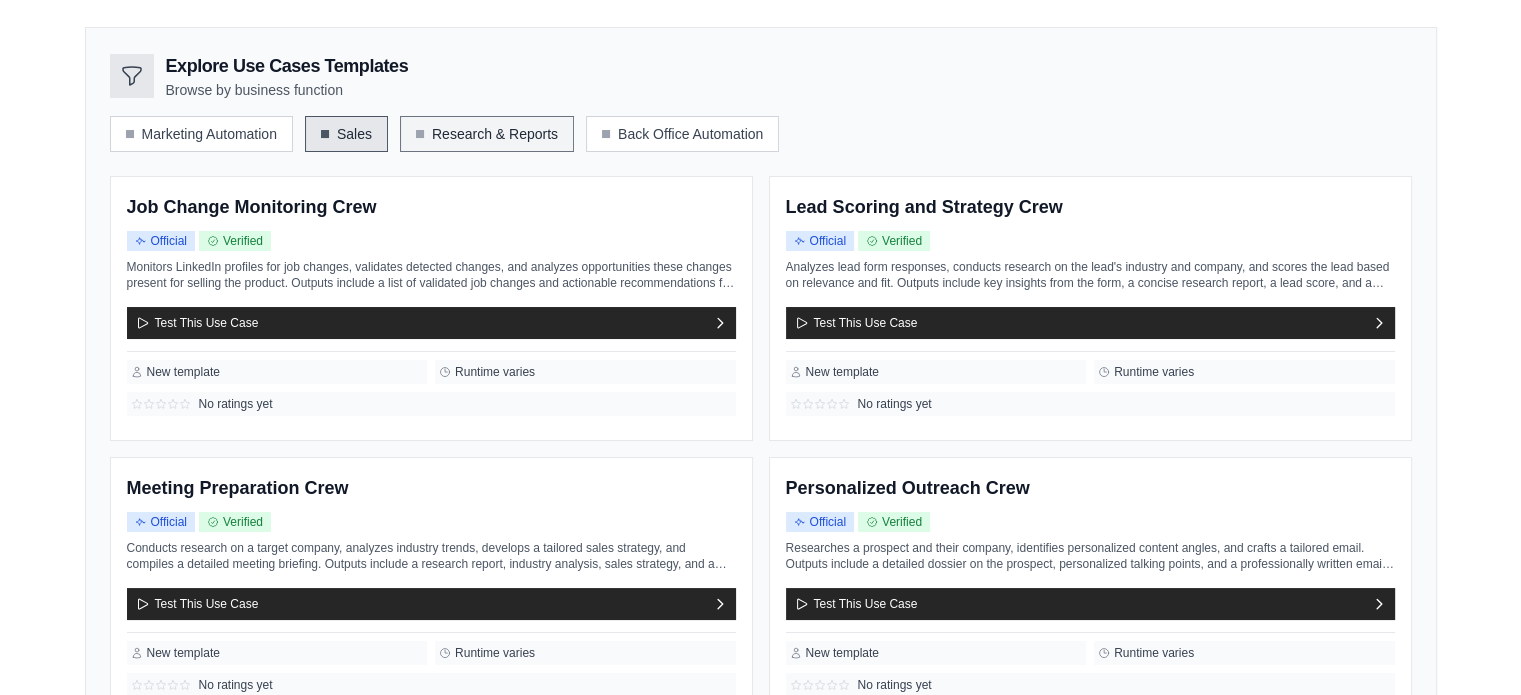click on "Research & Reports" at bounding box center [487, 134] 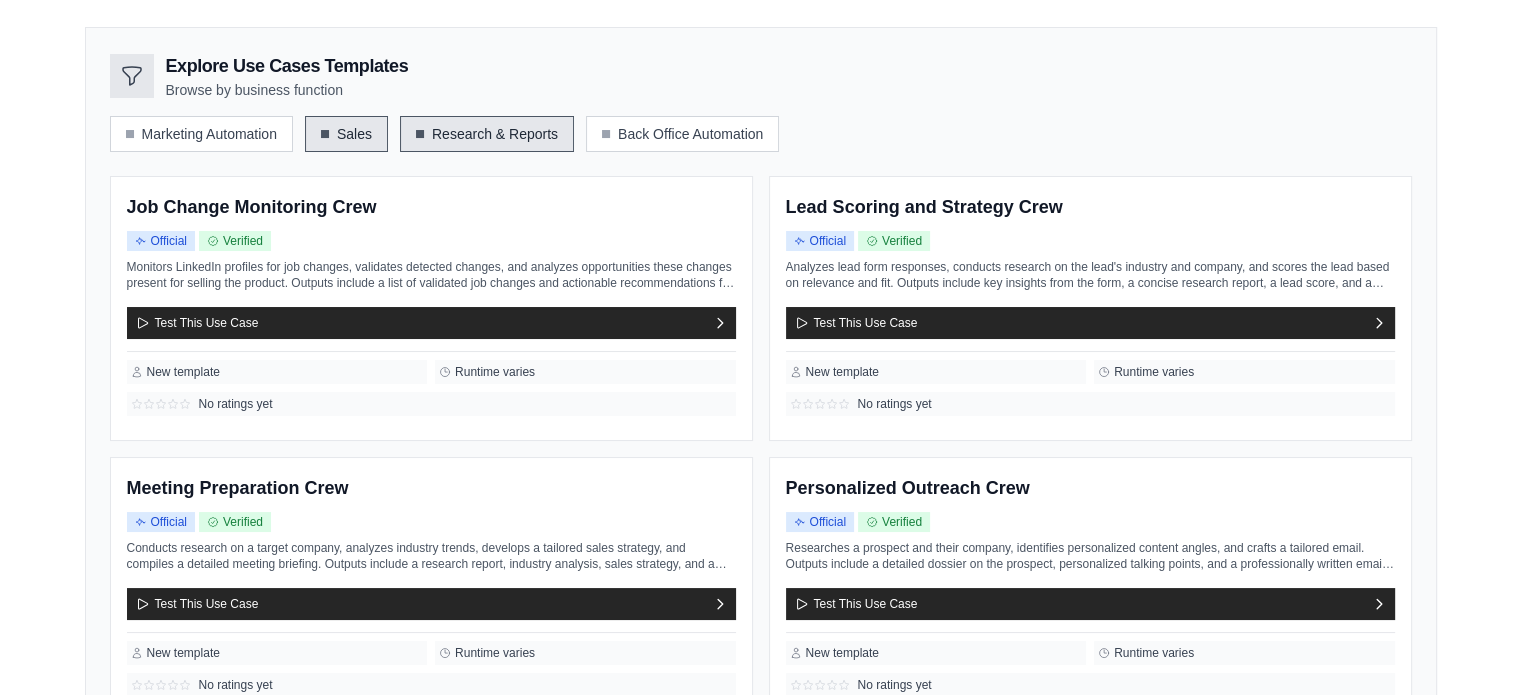 click on "Sales" at bounding box center [346, 134] 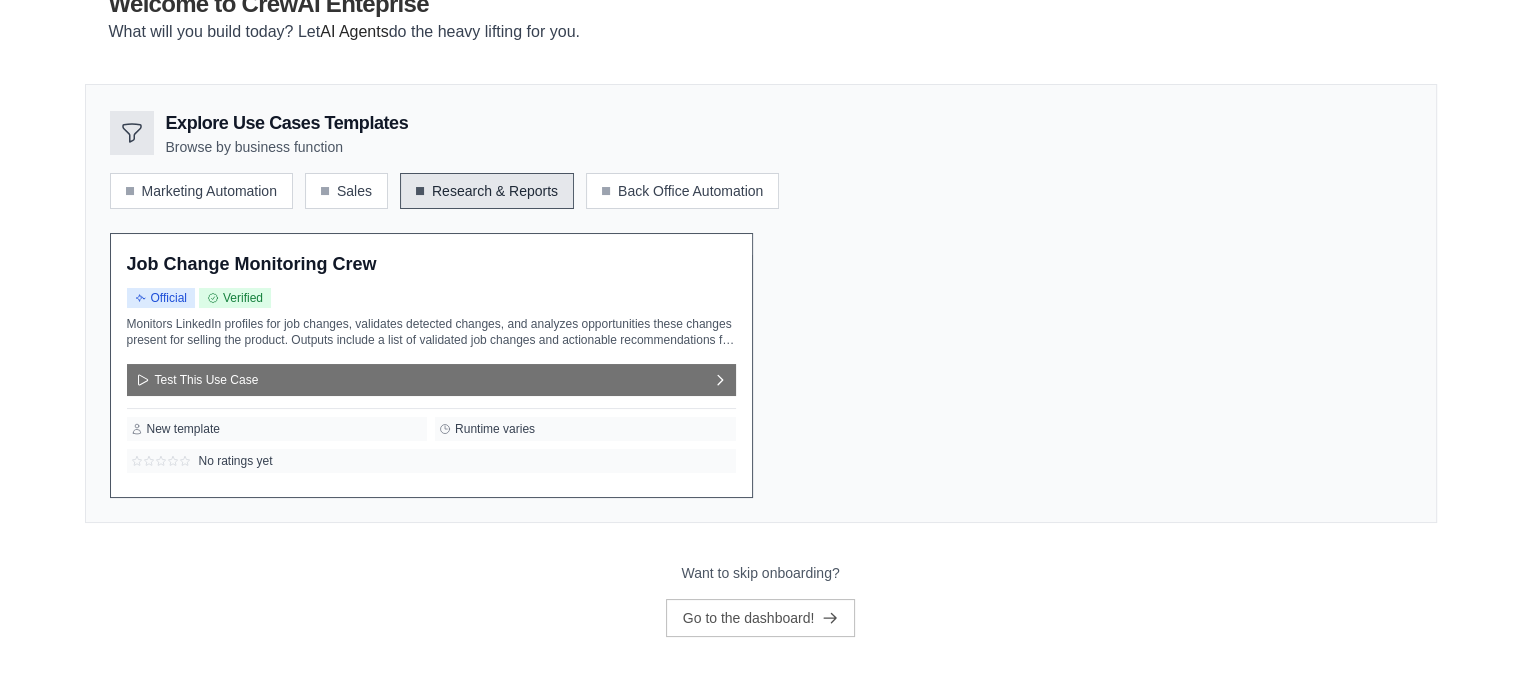 click on "Test This Use Case" at bounding box center (431, 380) 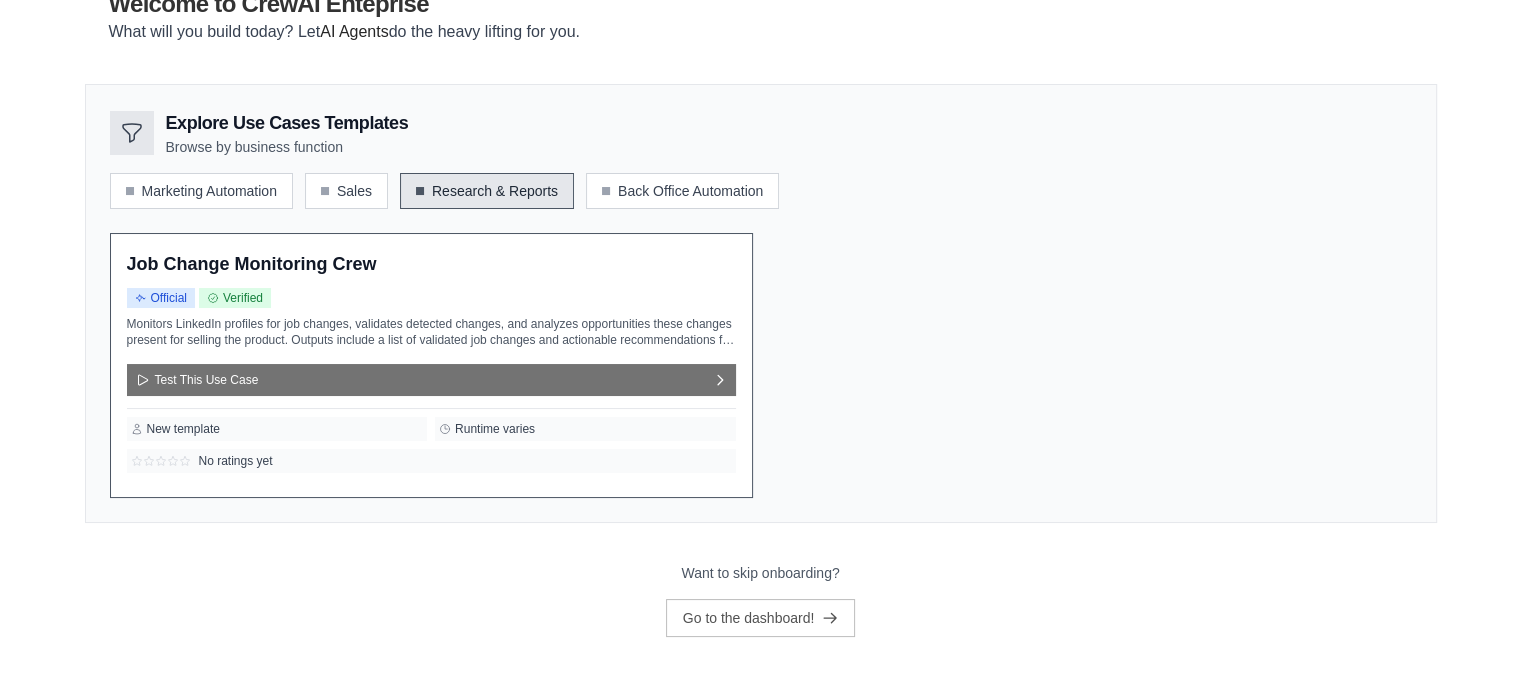 scroll, scrollTop: 0, scrollLeft: 0, axis: both 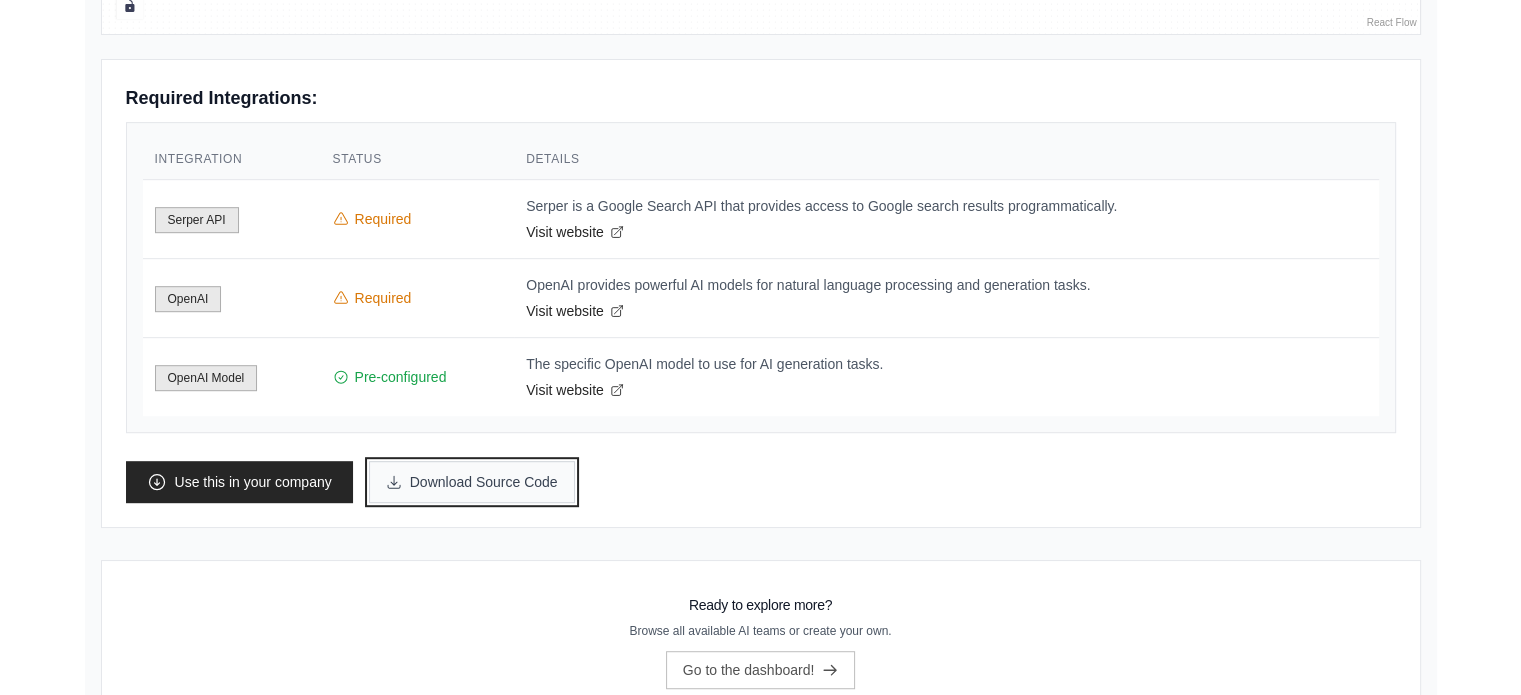 click on "Download Source Code" at bounding box center (472, 482) 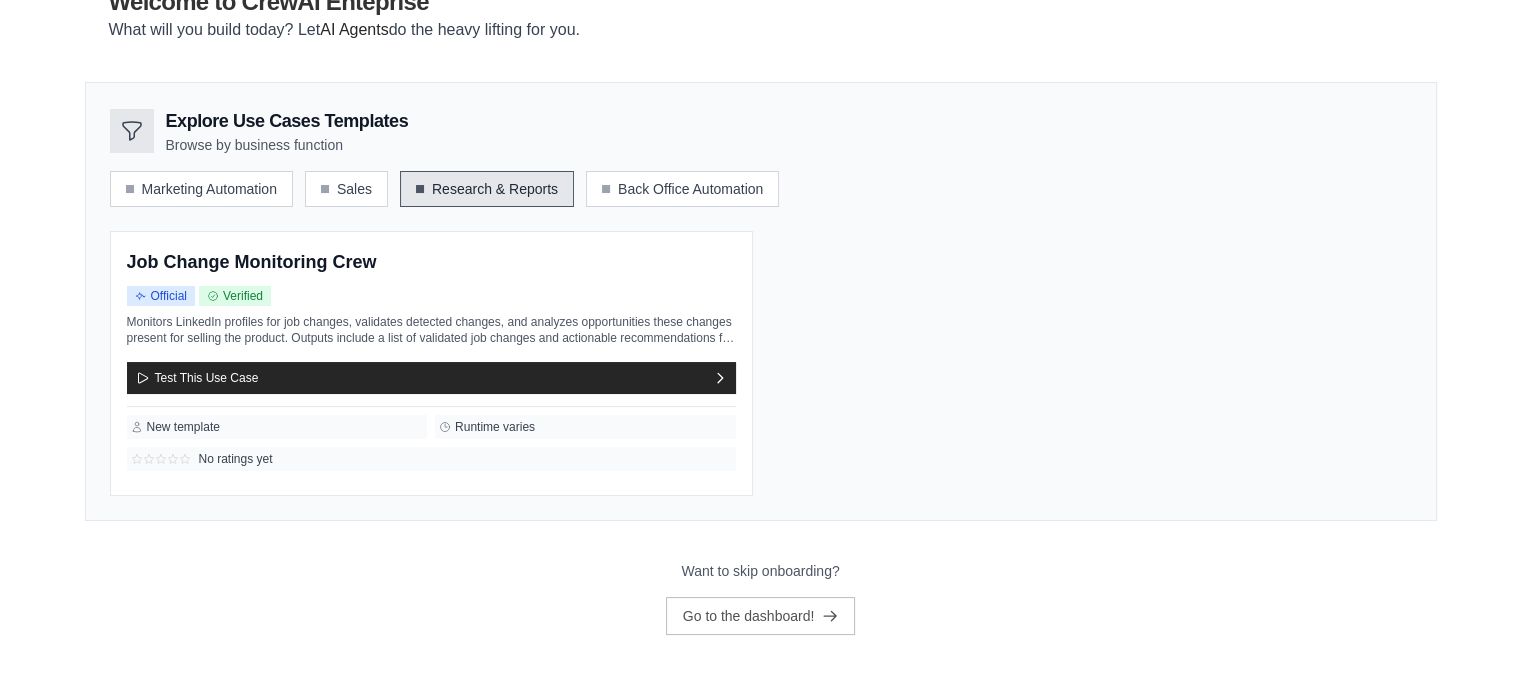 scroll, scrollTop: 143, scrollLeft: 0, axis: vertical 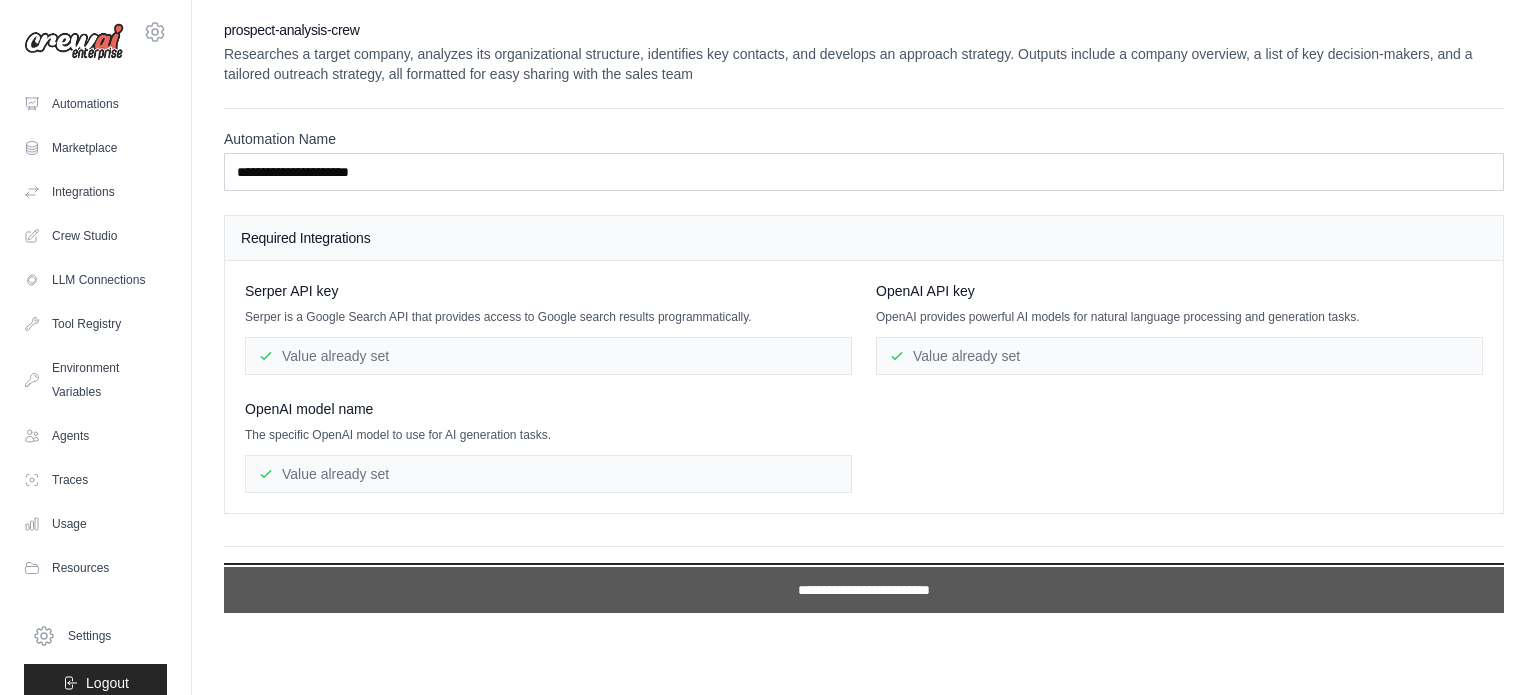 click on "**********" at bounding box center (864, 590) 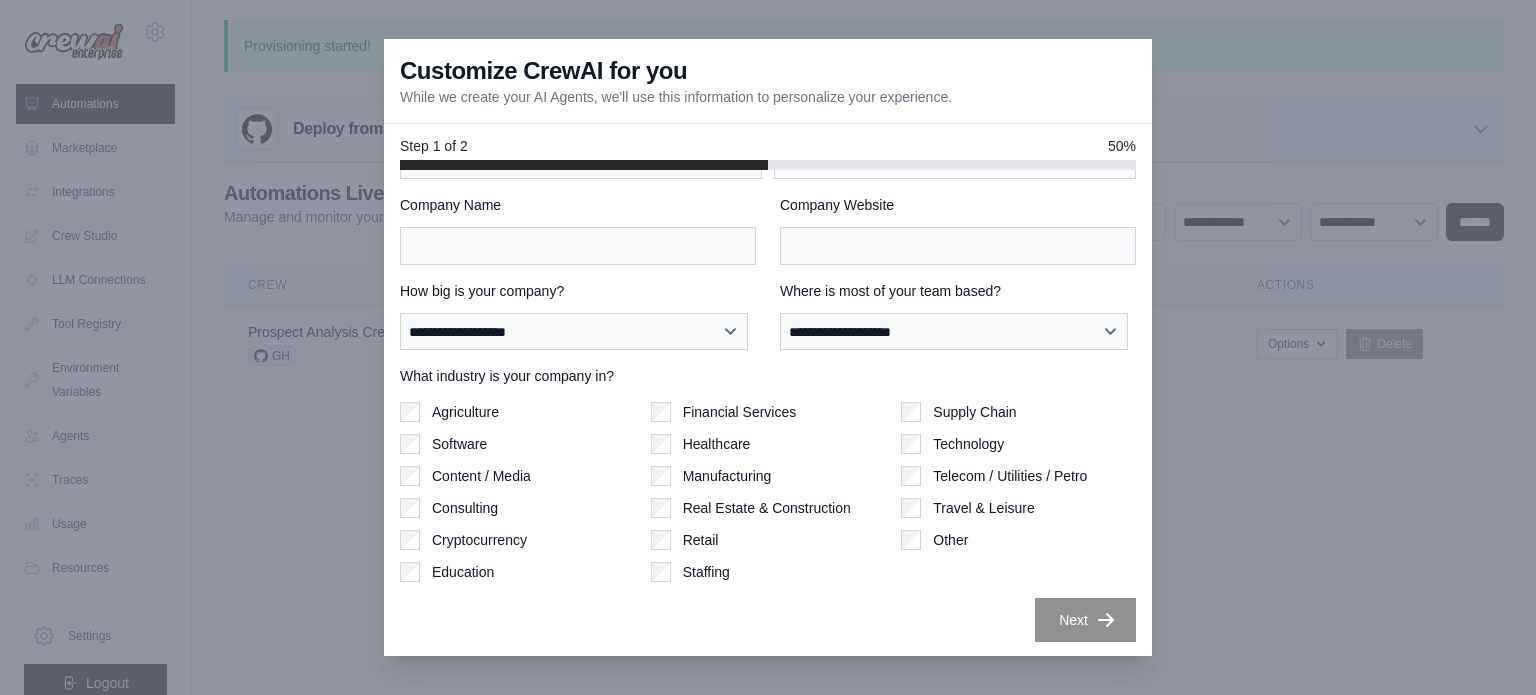 scroll, scrollTop: 86, scrollLeft: 0, axis: vertical 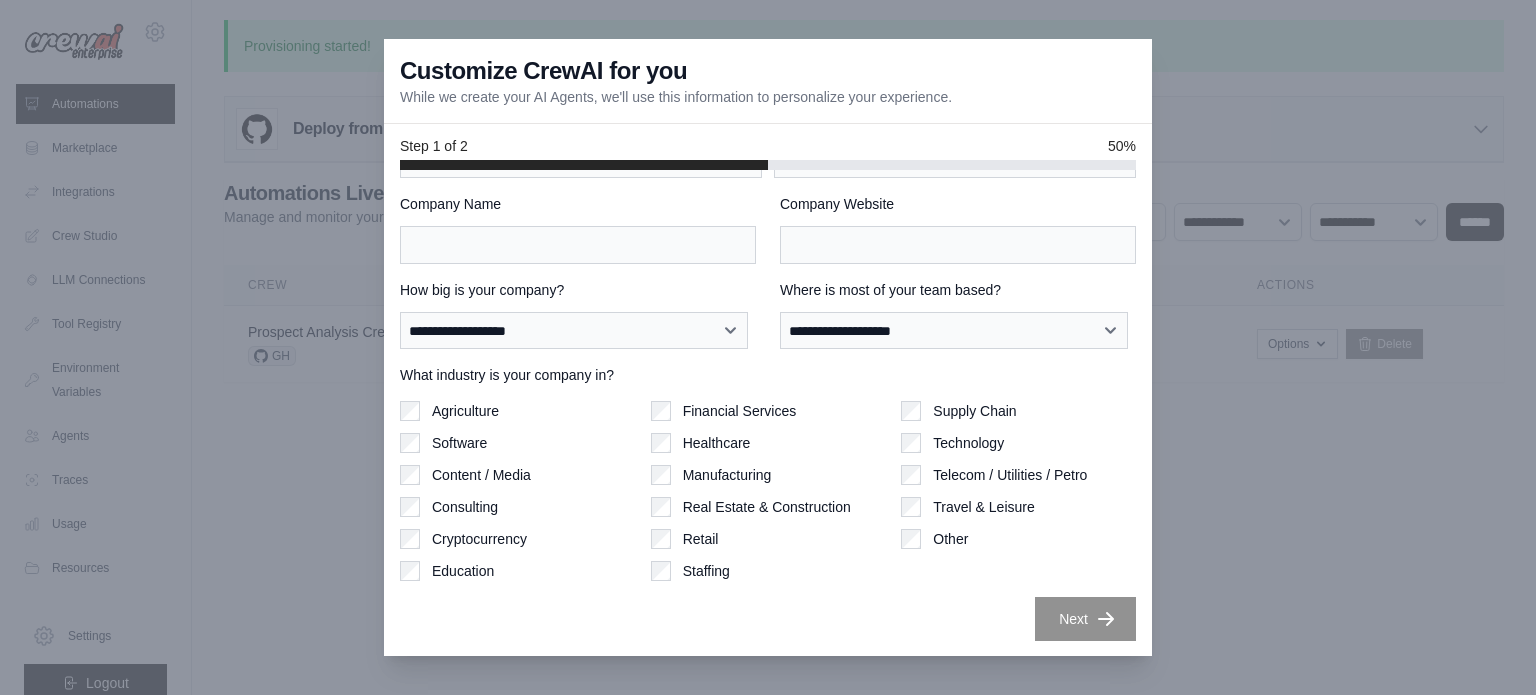 click on "Agriculture
Software
Content / Media
Consulting
Cryptocurrency
Education" at bounding box center (517, 491) 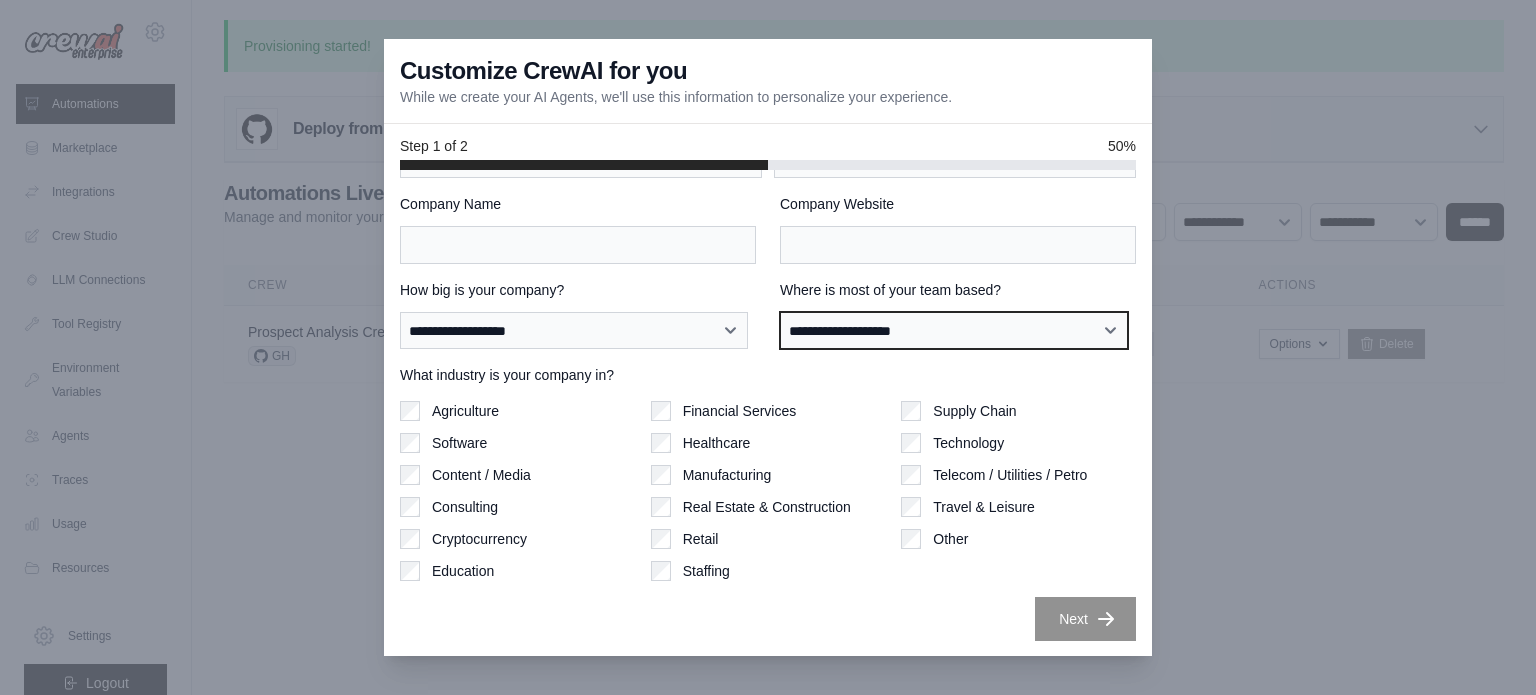 click on "**********" at bounding box center (954, 331) 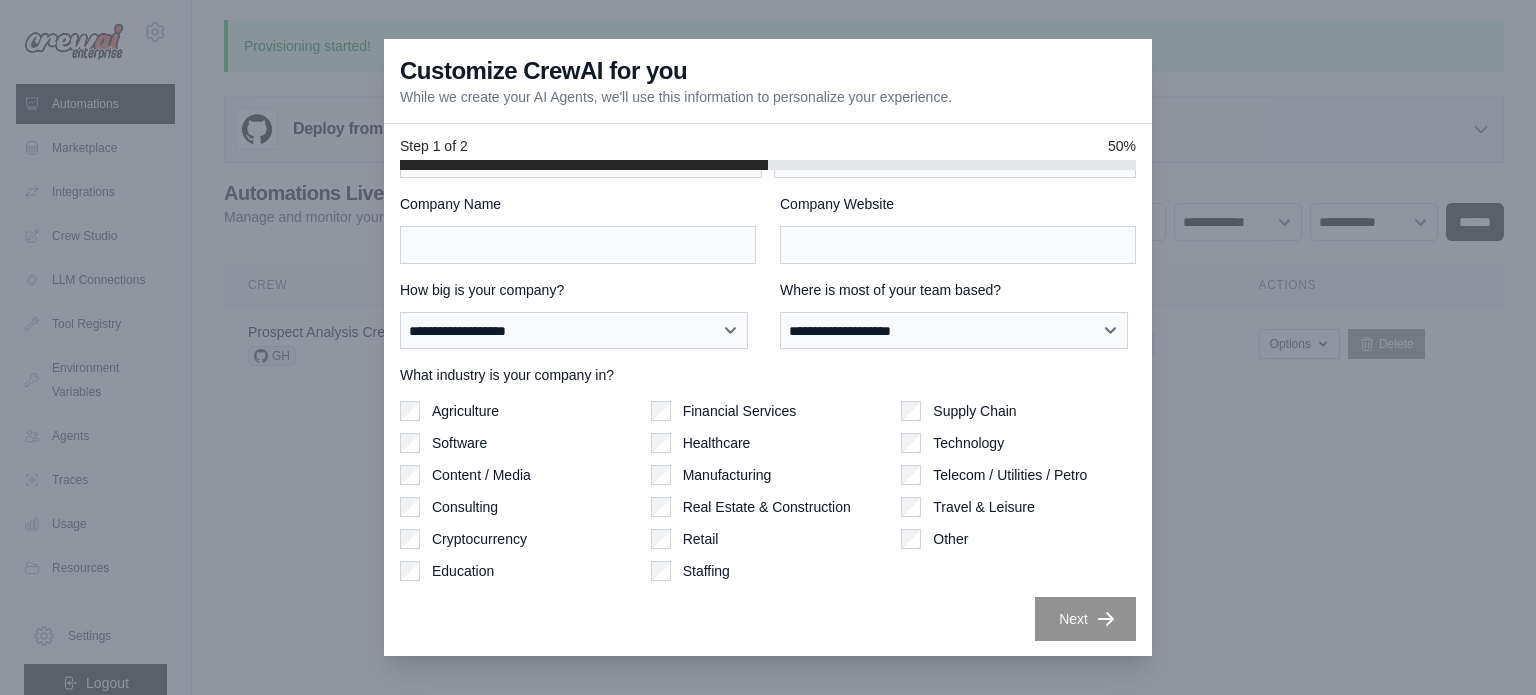 click on "Customize CrewAI for you
While we create your AI Agents, we'll use this information to
personalize your experience." at bounding box center (768, 81) 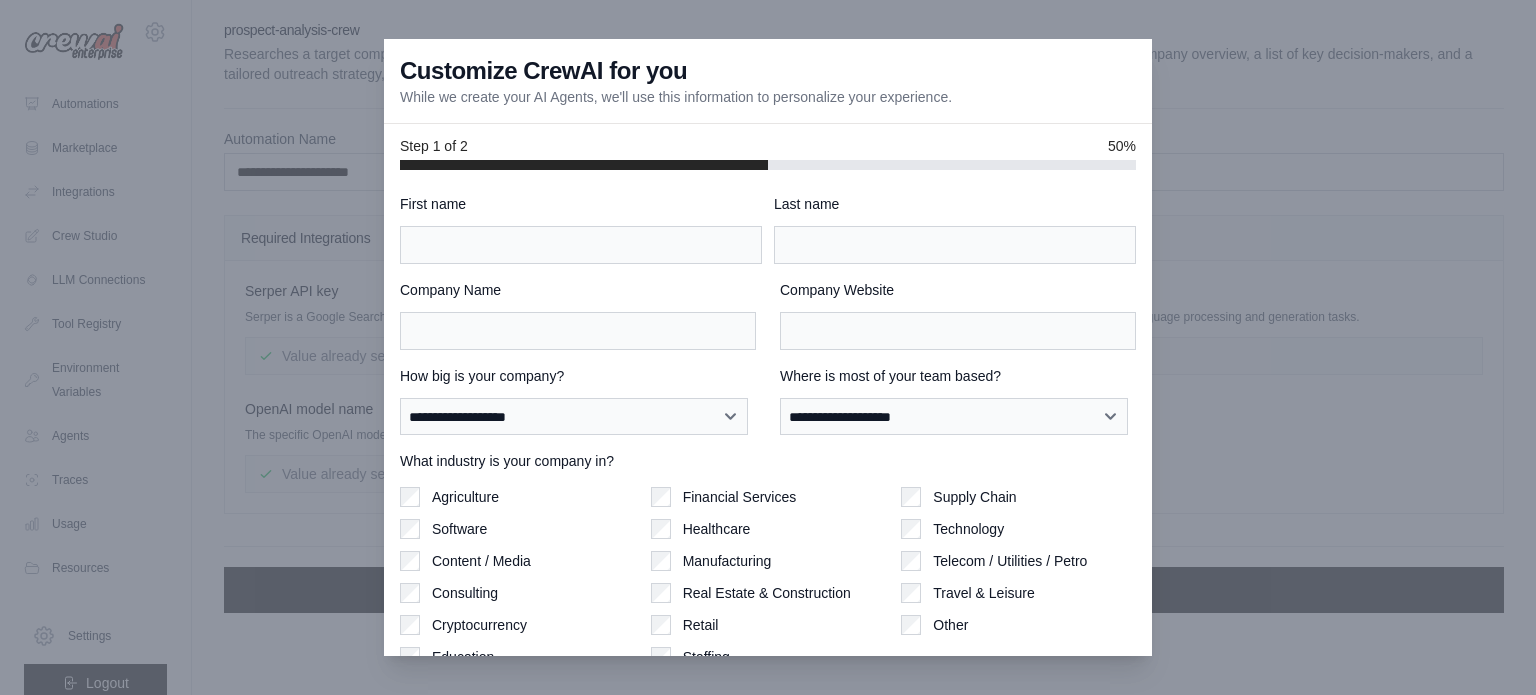 click at bounding box center (768, 347) 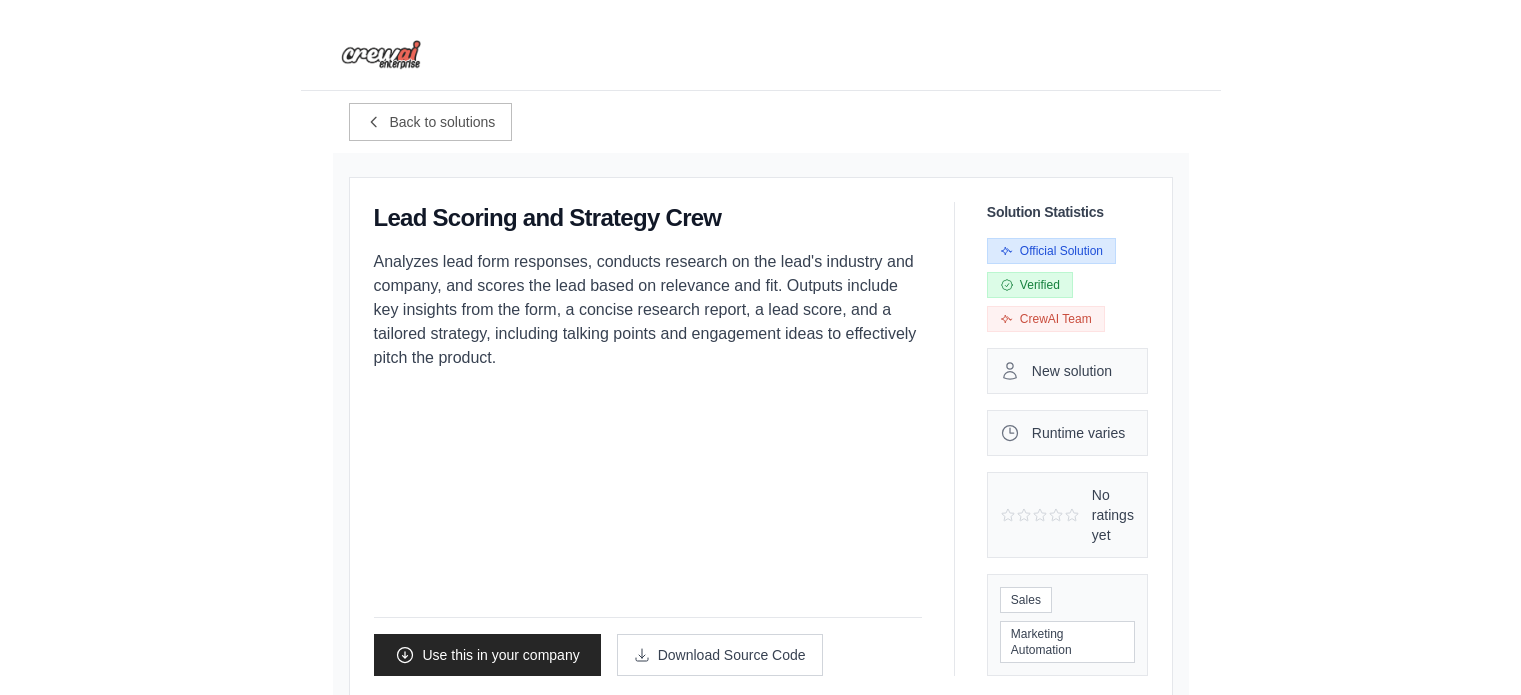 scroll, scrollTop: 0, scrollLeft: 0, axis: both 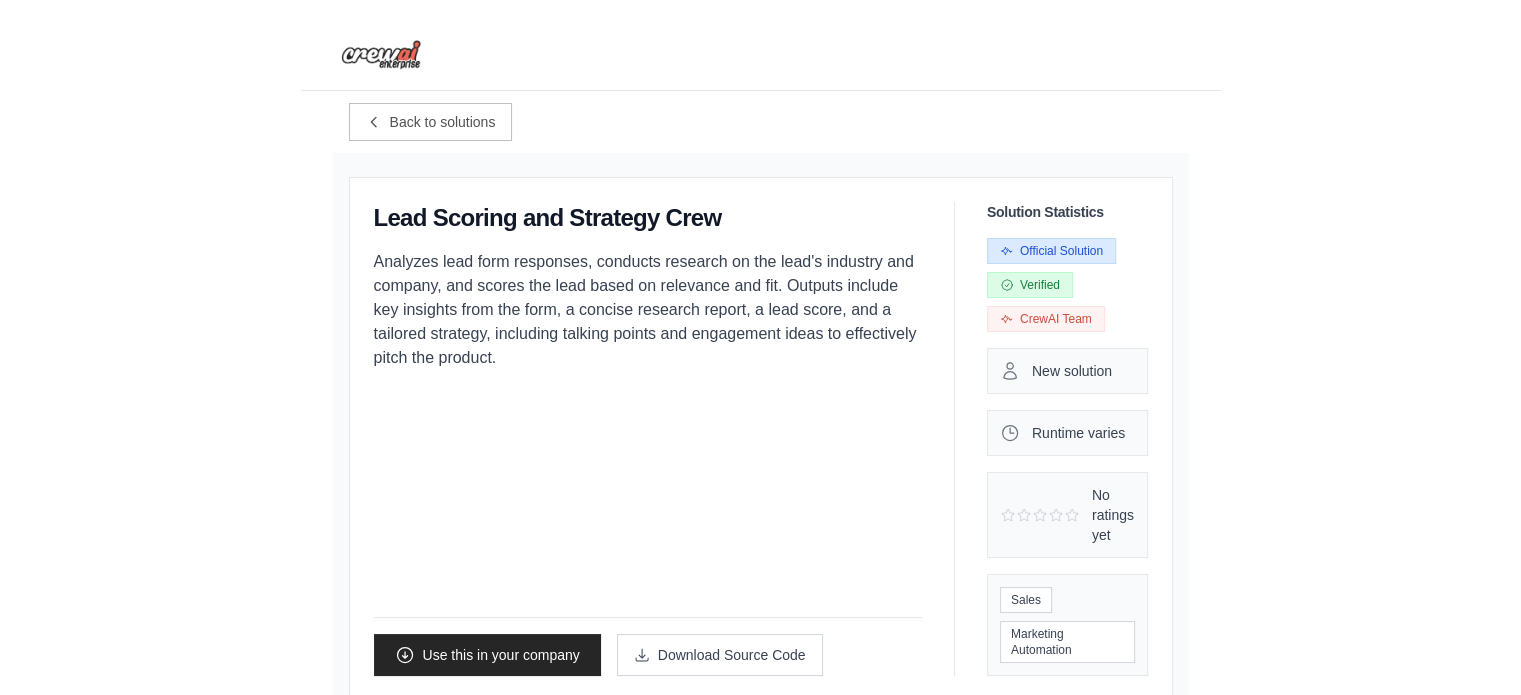 click at bounding box center [381, 55] 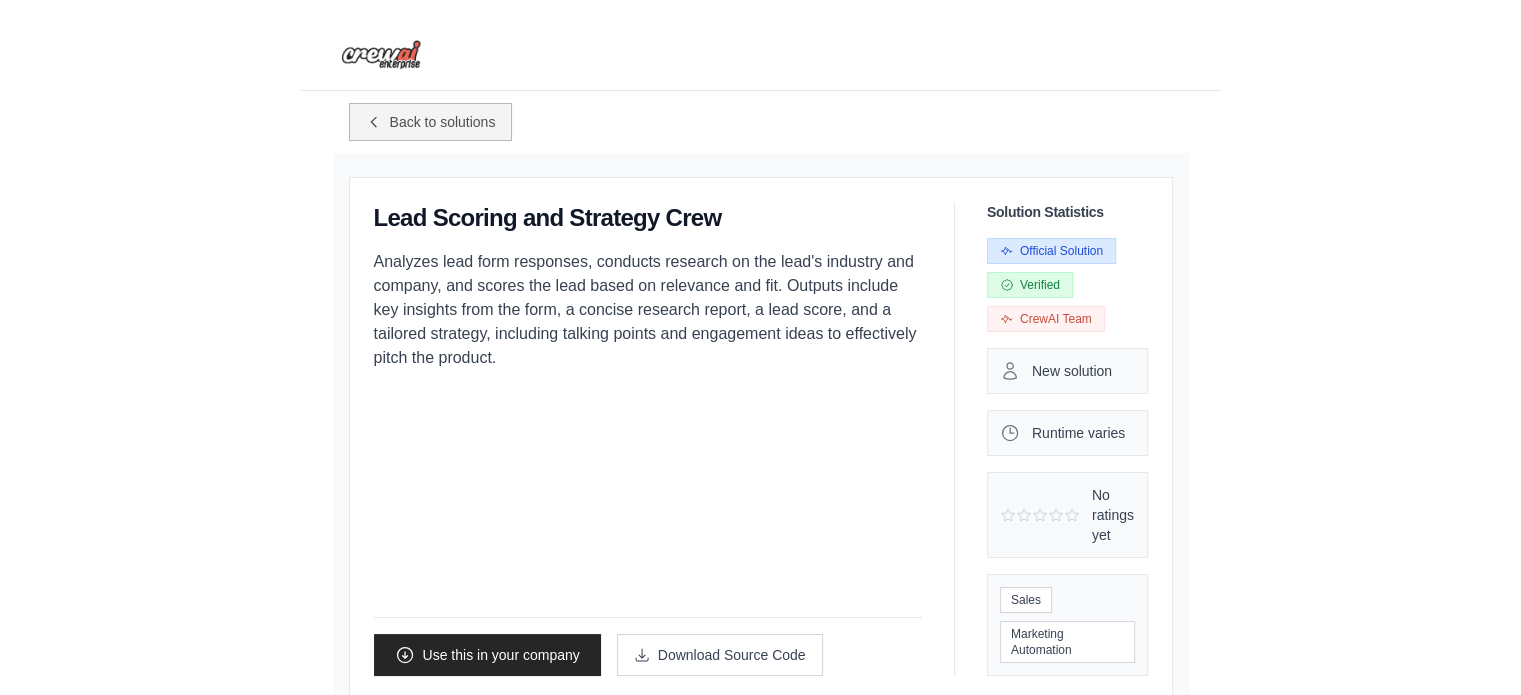 click on "Back to solutions" at bounding box center [431, 122] 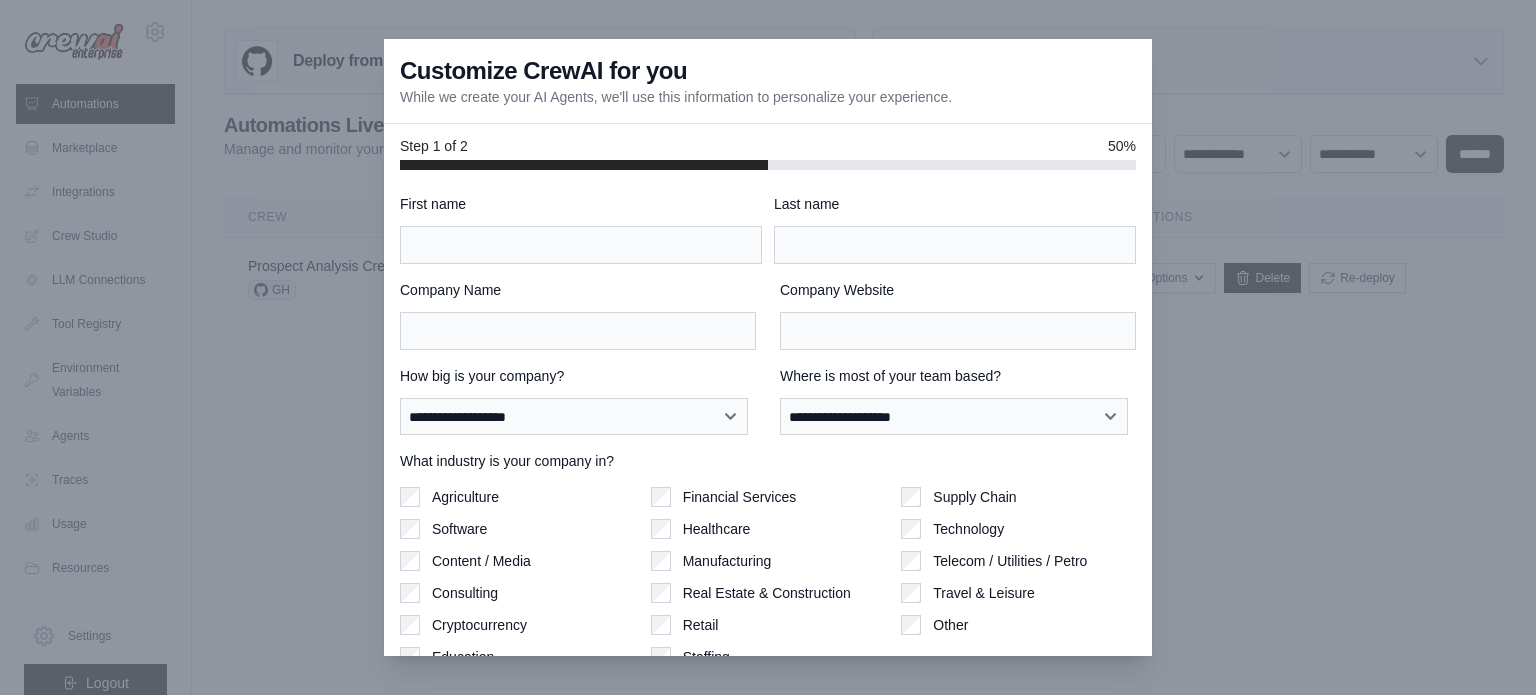 click at bounding box center [768, 347] 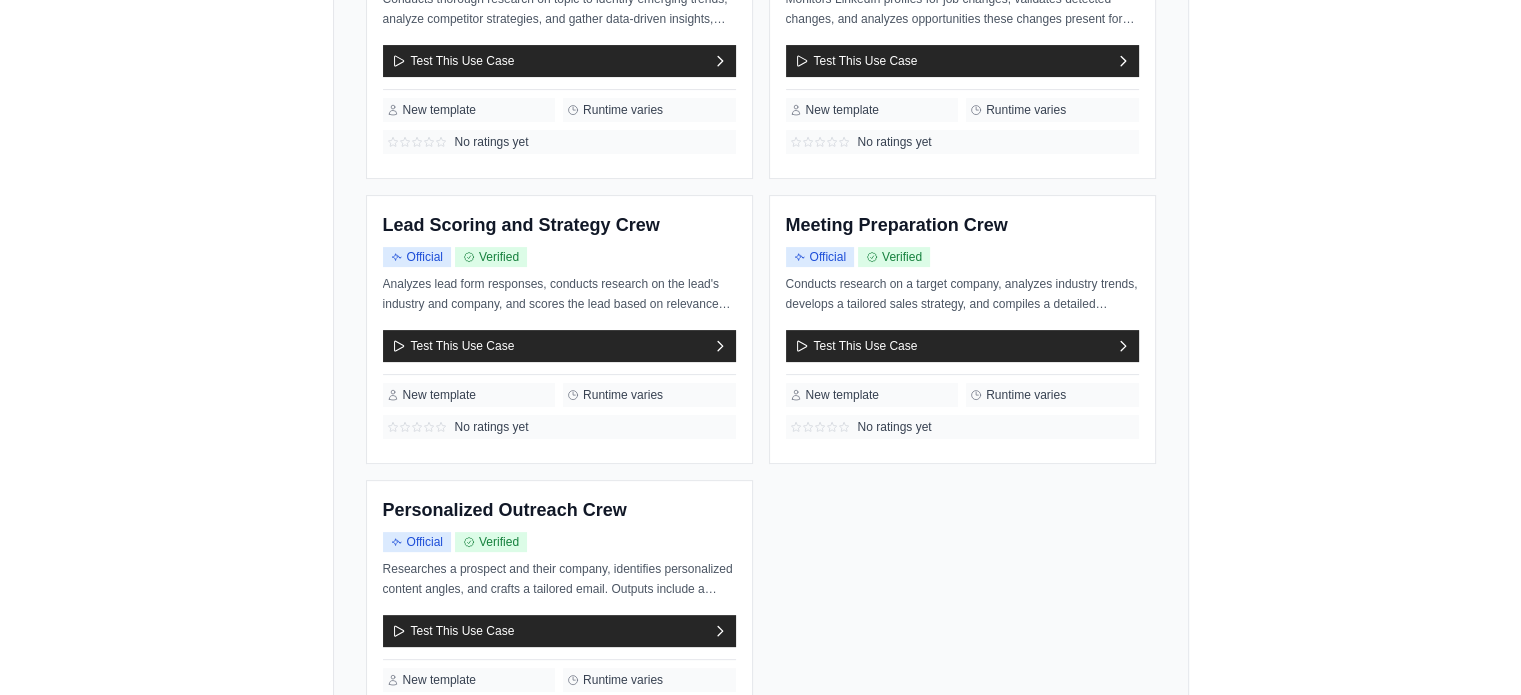 scroll, scrollTop: 0, scrollLeft: 0, axis: both 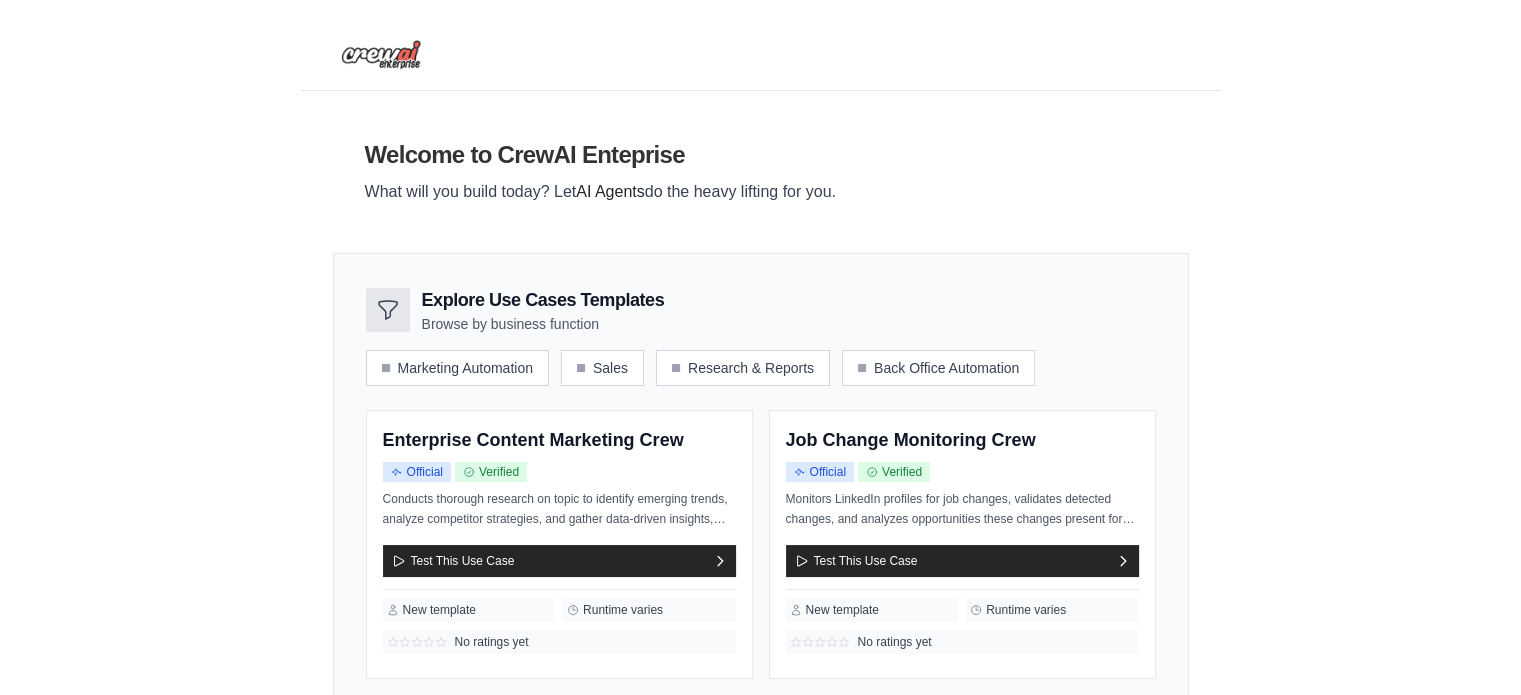 click at bounding box center [381, 55] 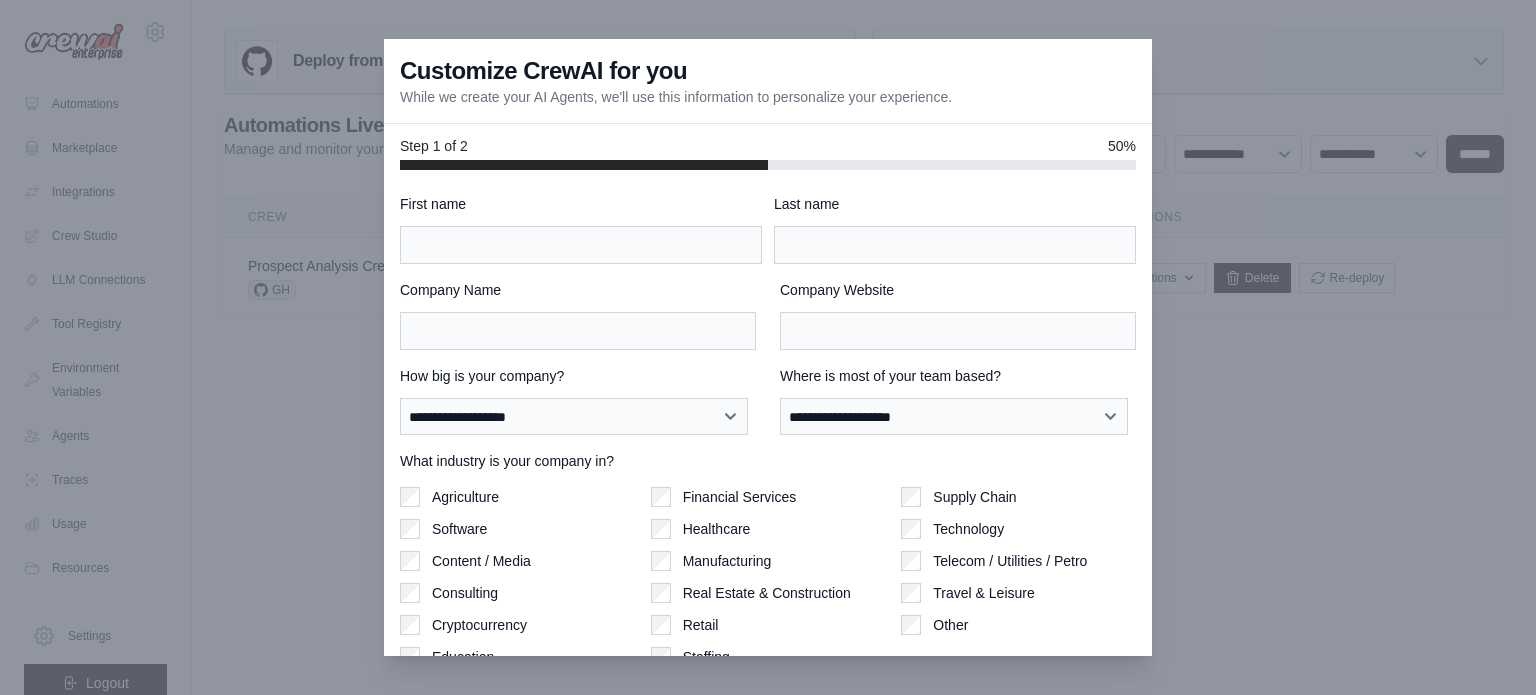 scroll, scrollTop: 0, scrollLeft: 0, axis: both 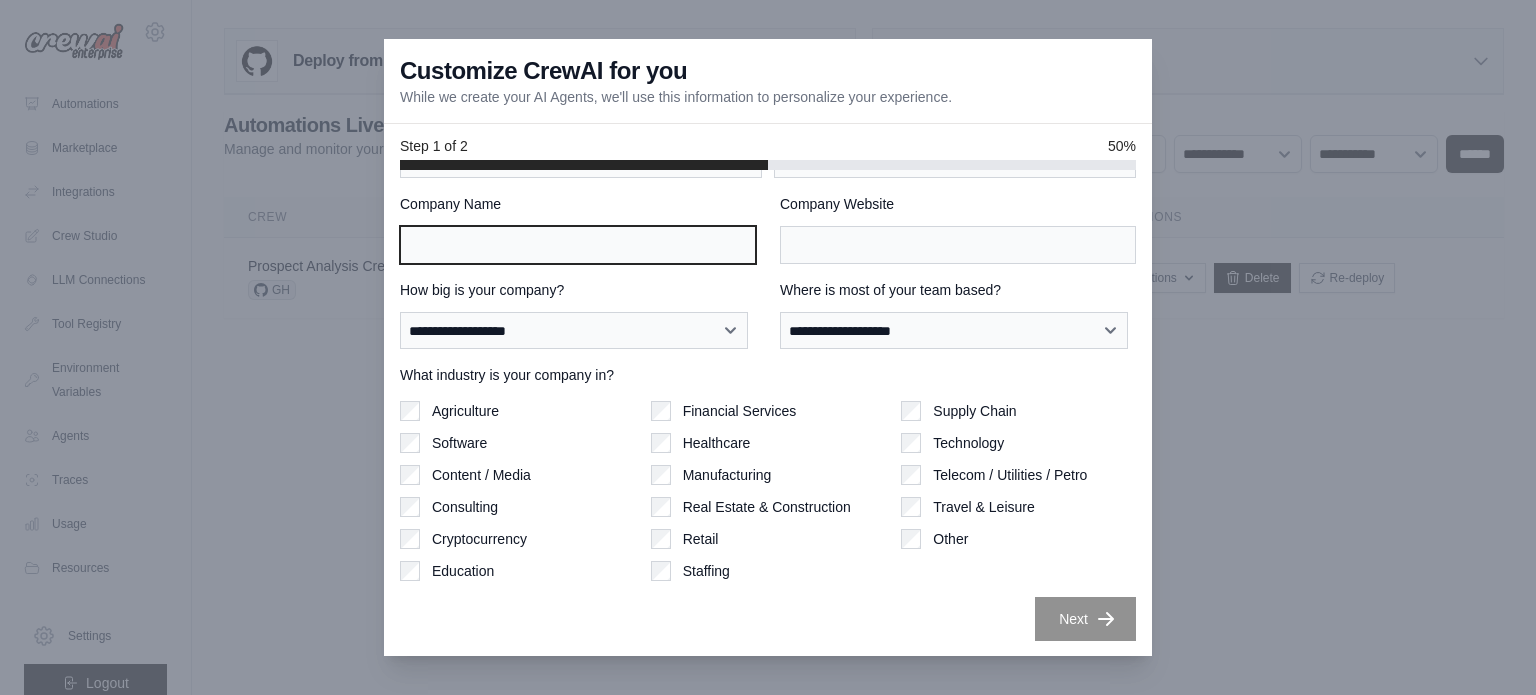 click on "Company Name" at bounding box center (578, 245) 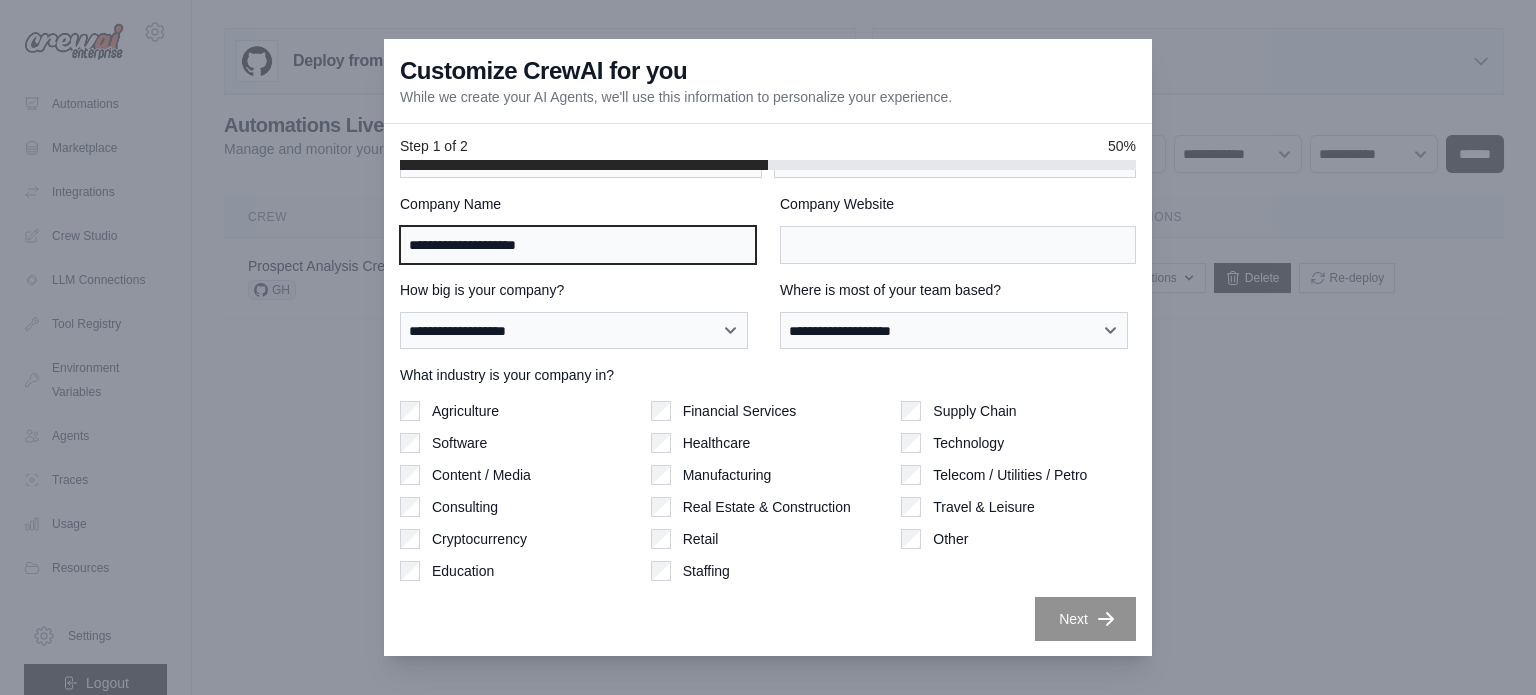 click on "**********" at bounding box center (578, 245) 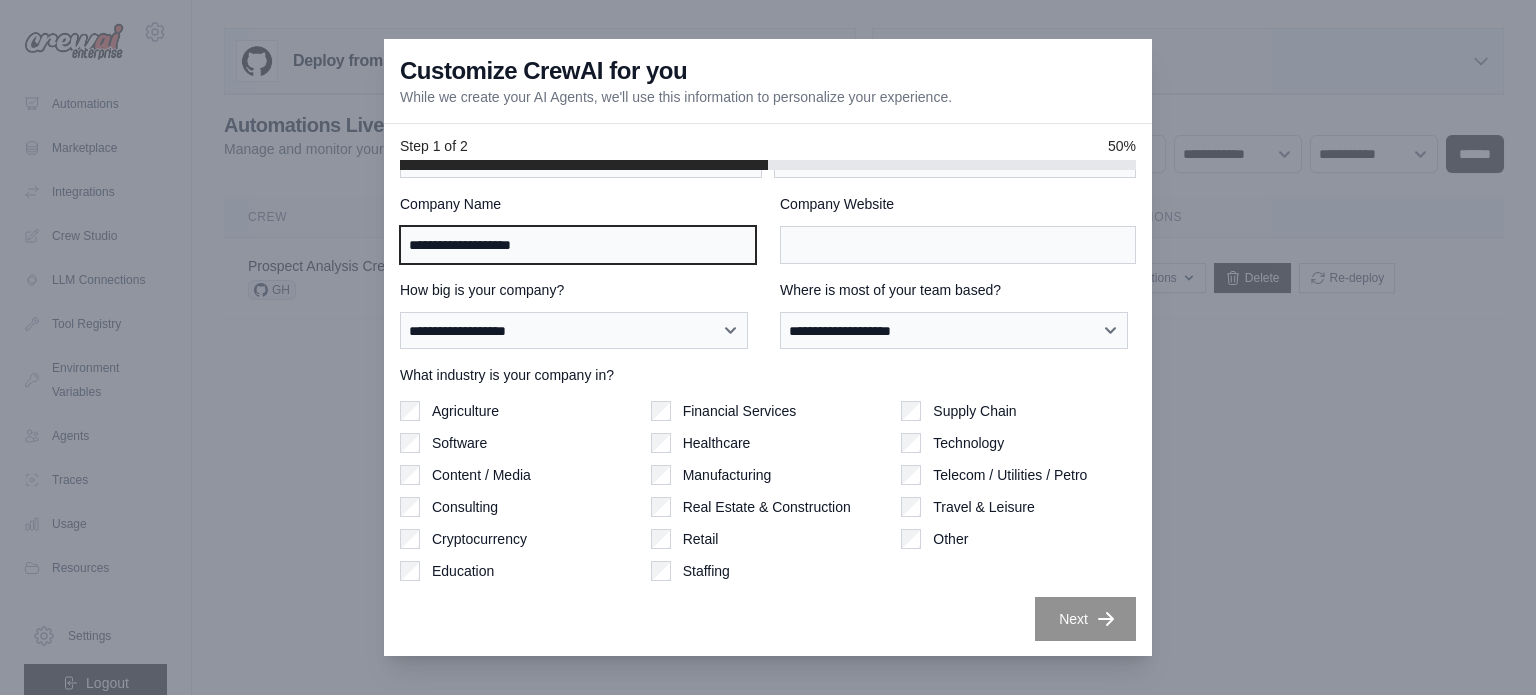 drag, startPoint x: 540, startPoint y: 246, endPoint x: 404, endPoint y: 247, distance: 136.00368 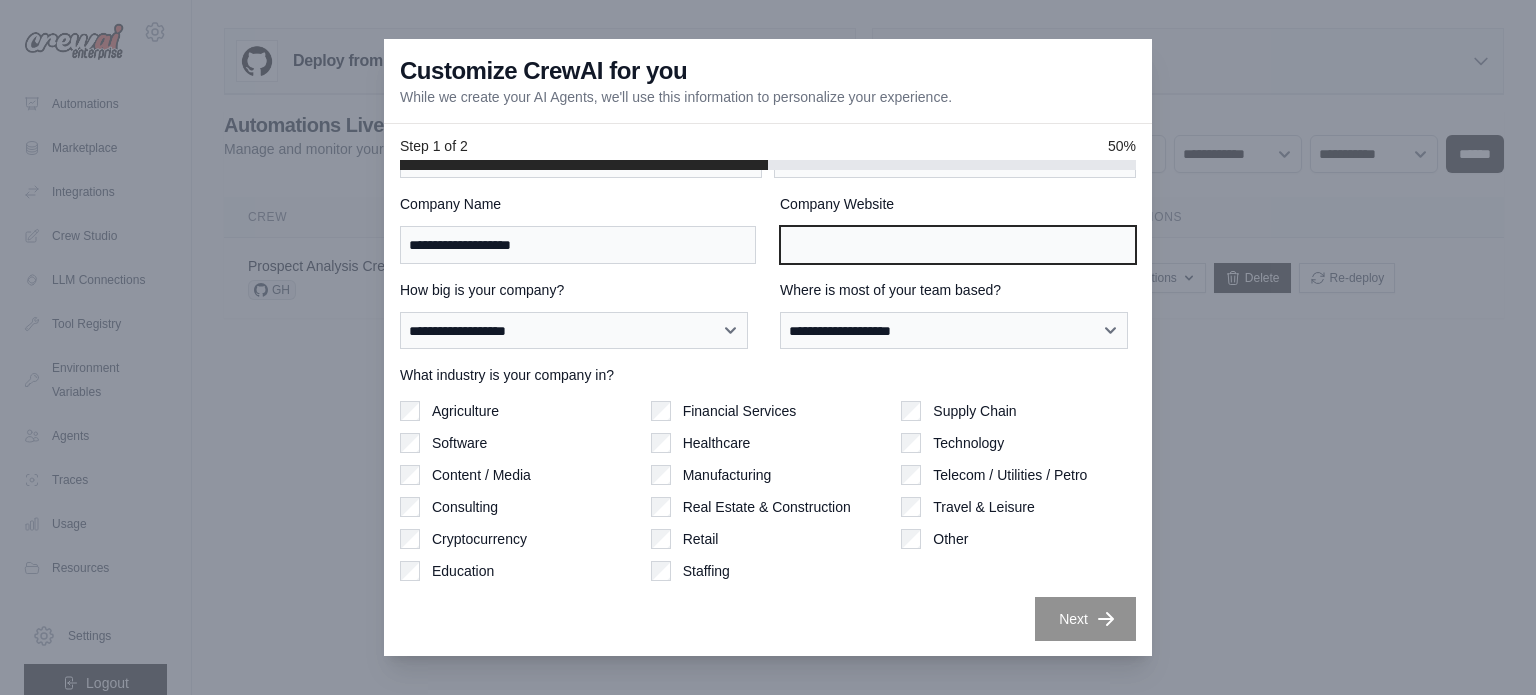 click on "Company Website" at bounding box center (958, 245) 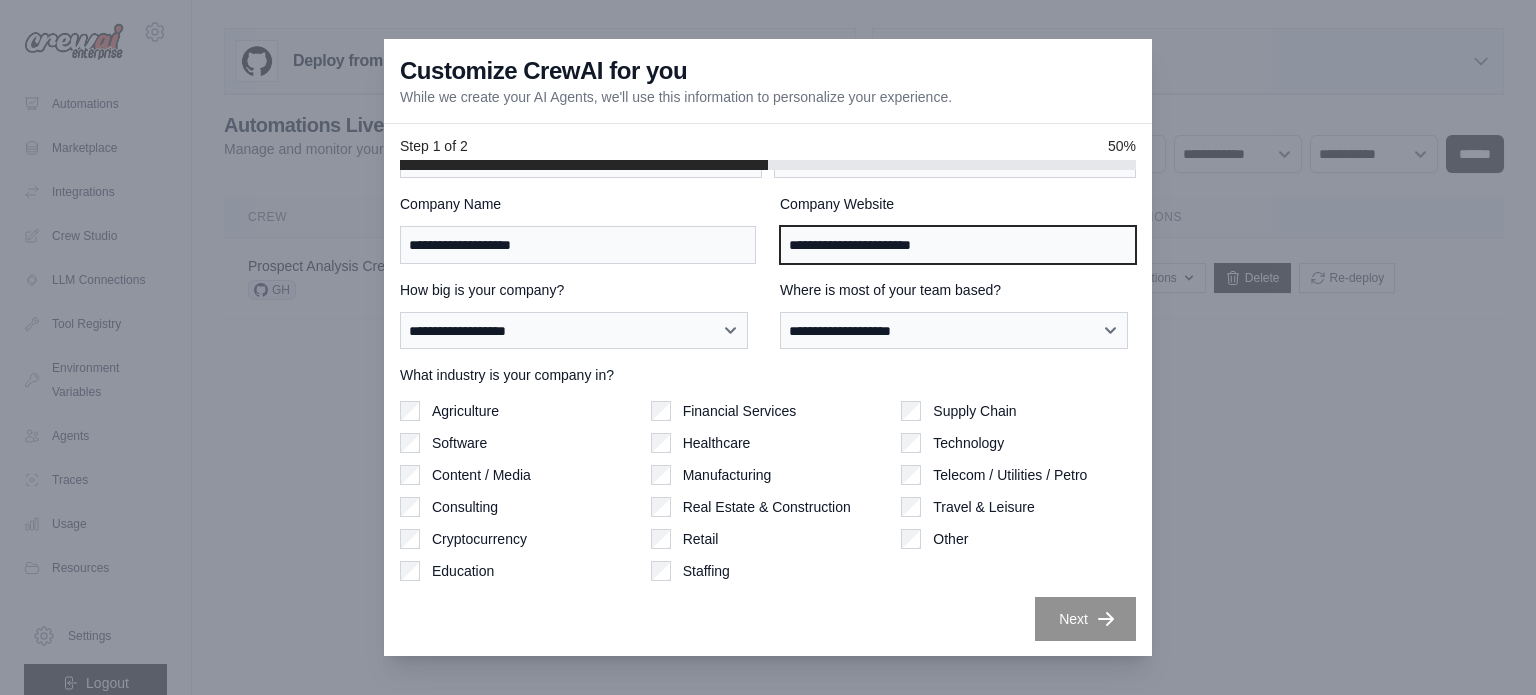 type on "**********" 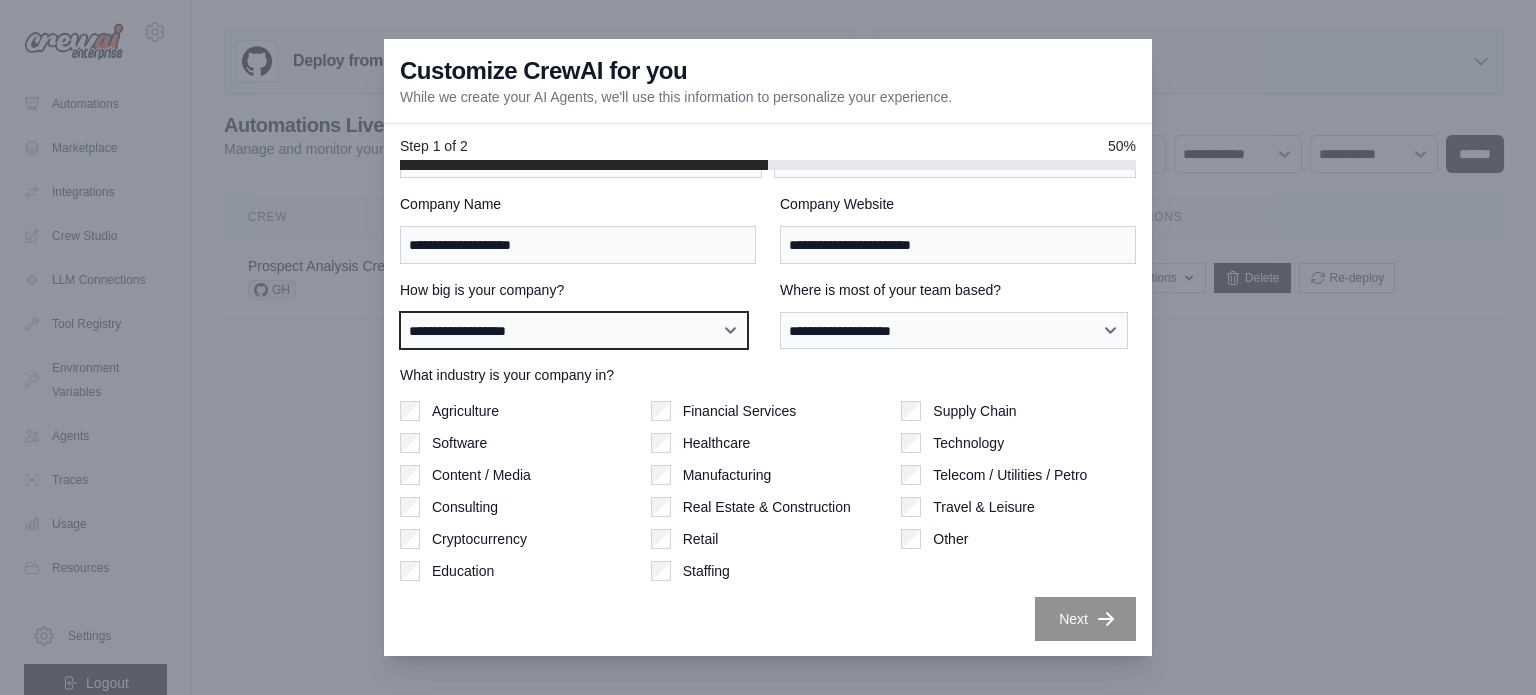 click on "**********" at bounding box center [574, 331] 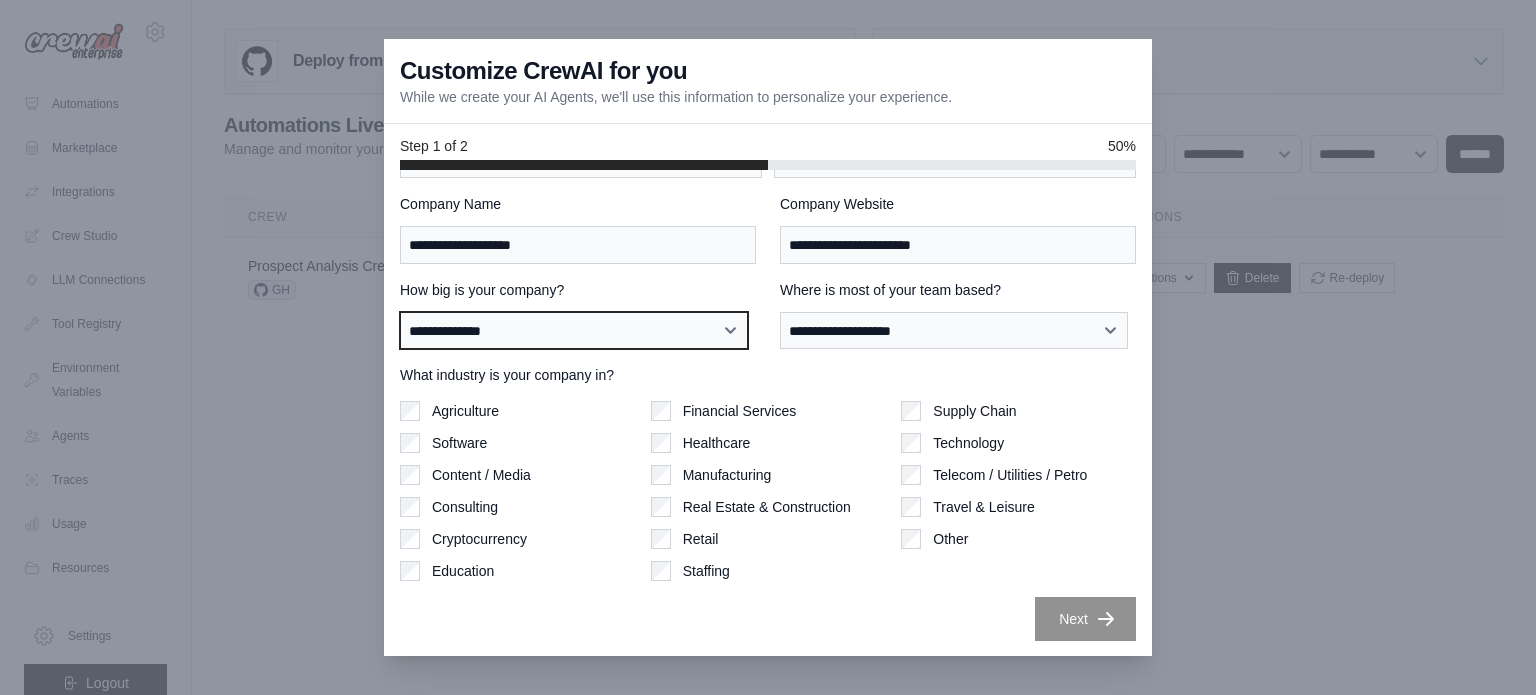 click on "**********" at bounding box center (574, 331) 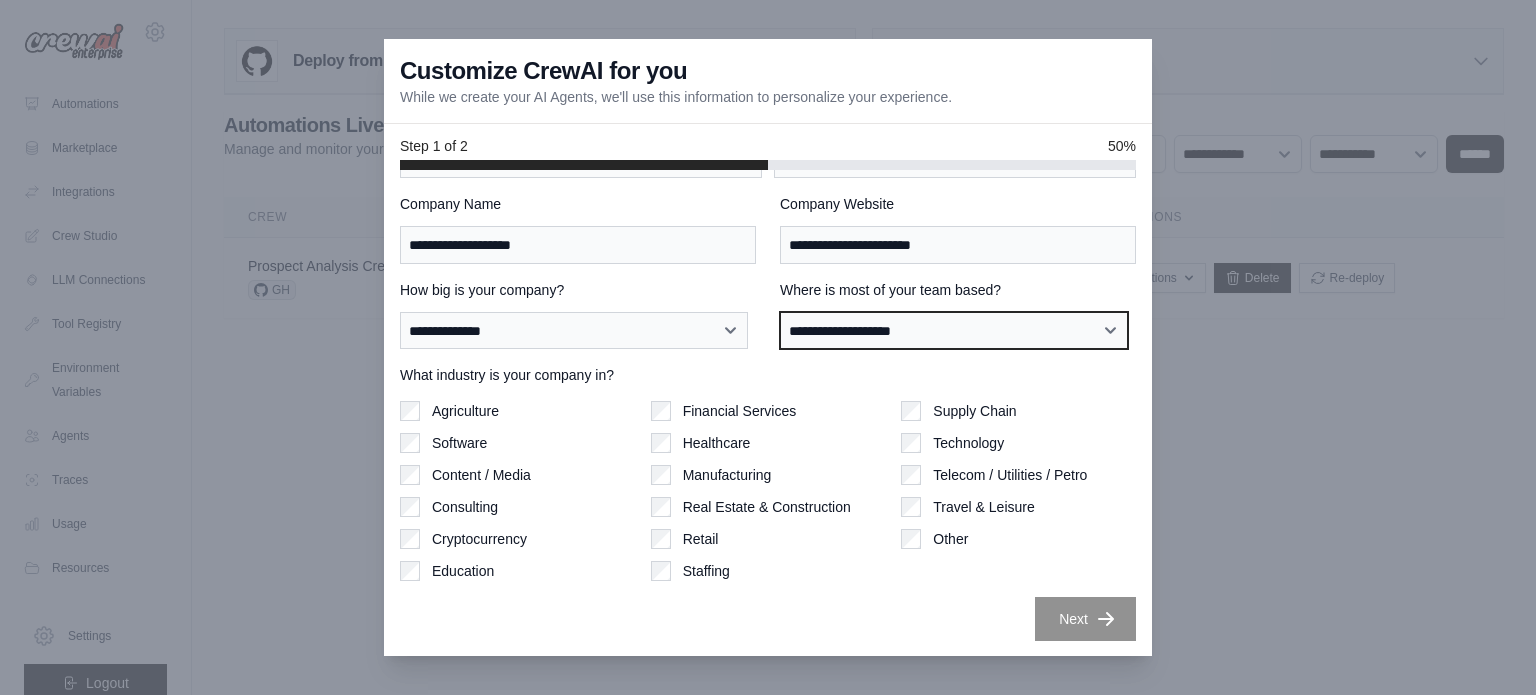 click on "**********" at bounding box center [954, 331] 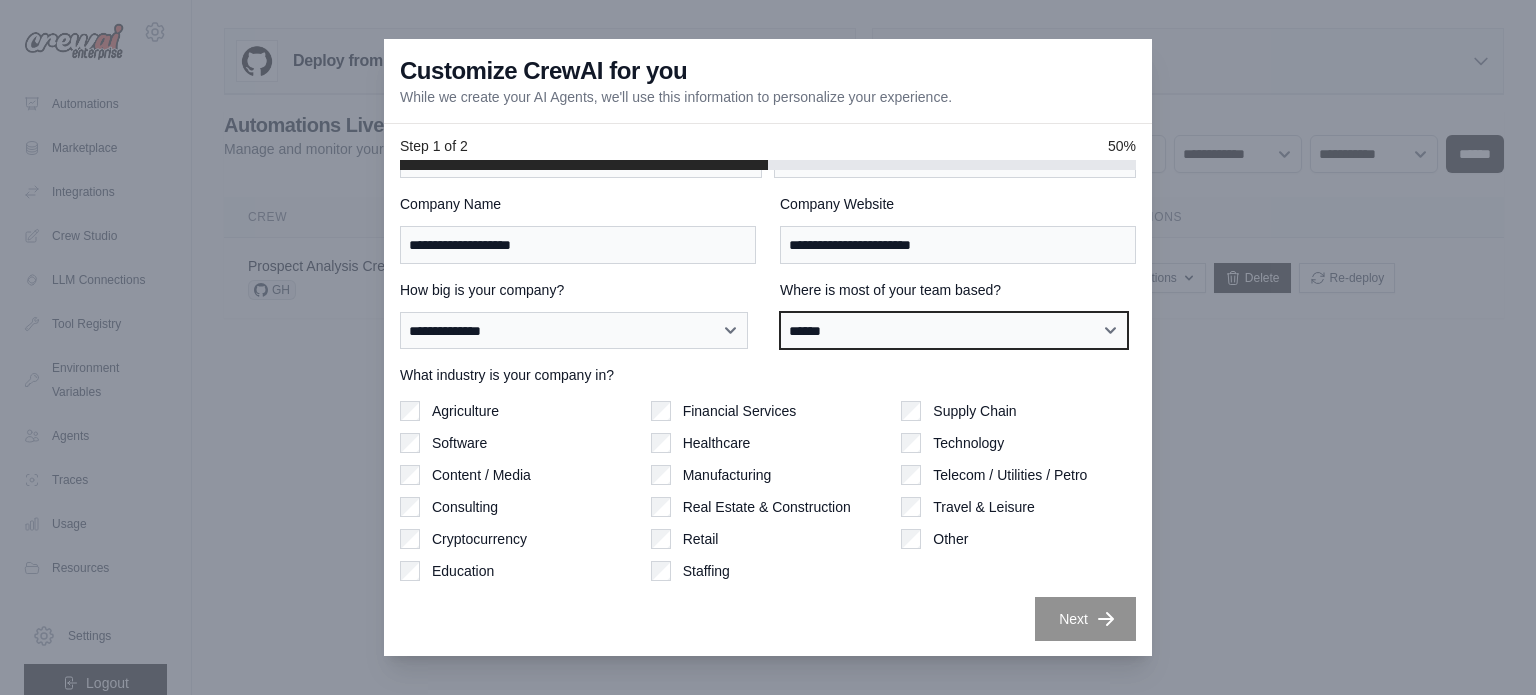 click on "**********" at bounding box center (954, 331) 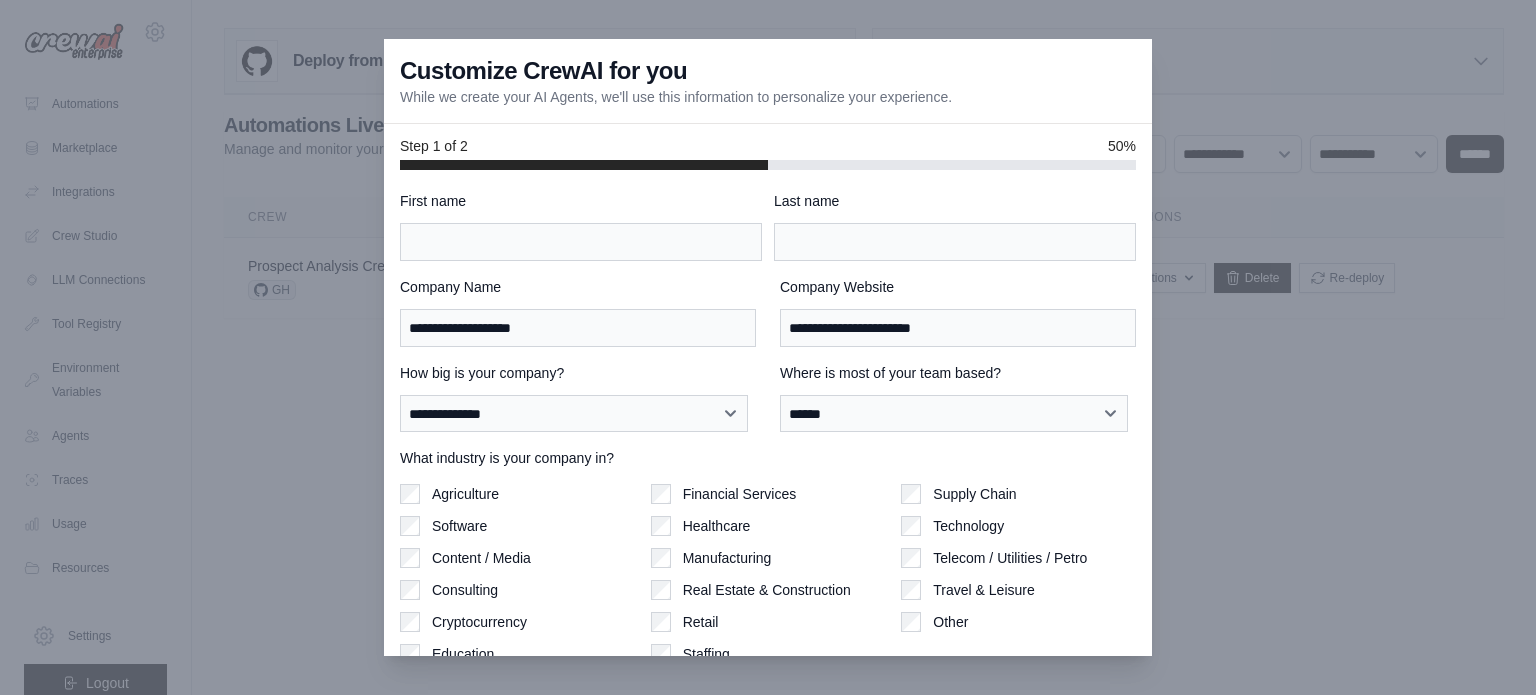scroll, scrollTop: 0, scrollLeft: 0, axis: both 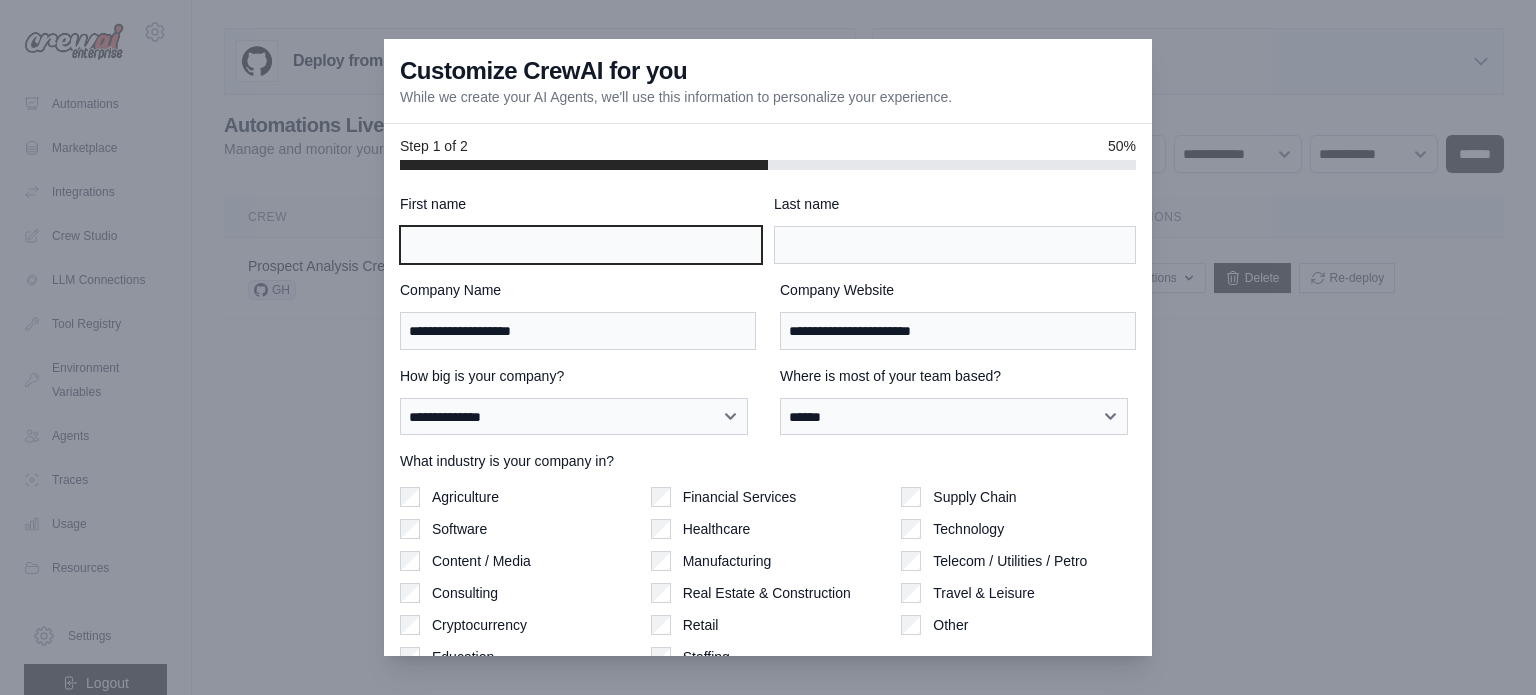 click on "First name" at bounding box center [581, 245] 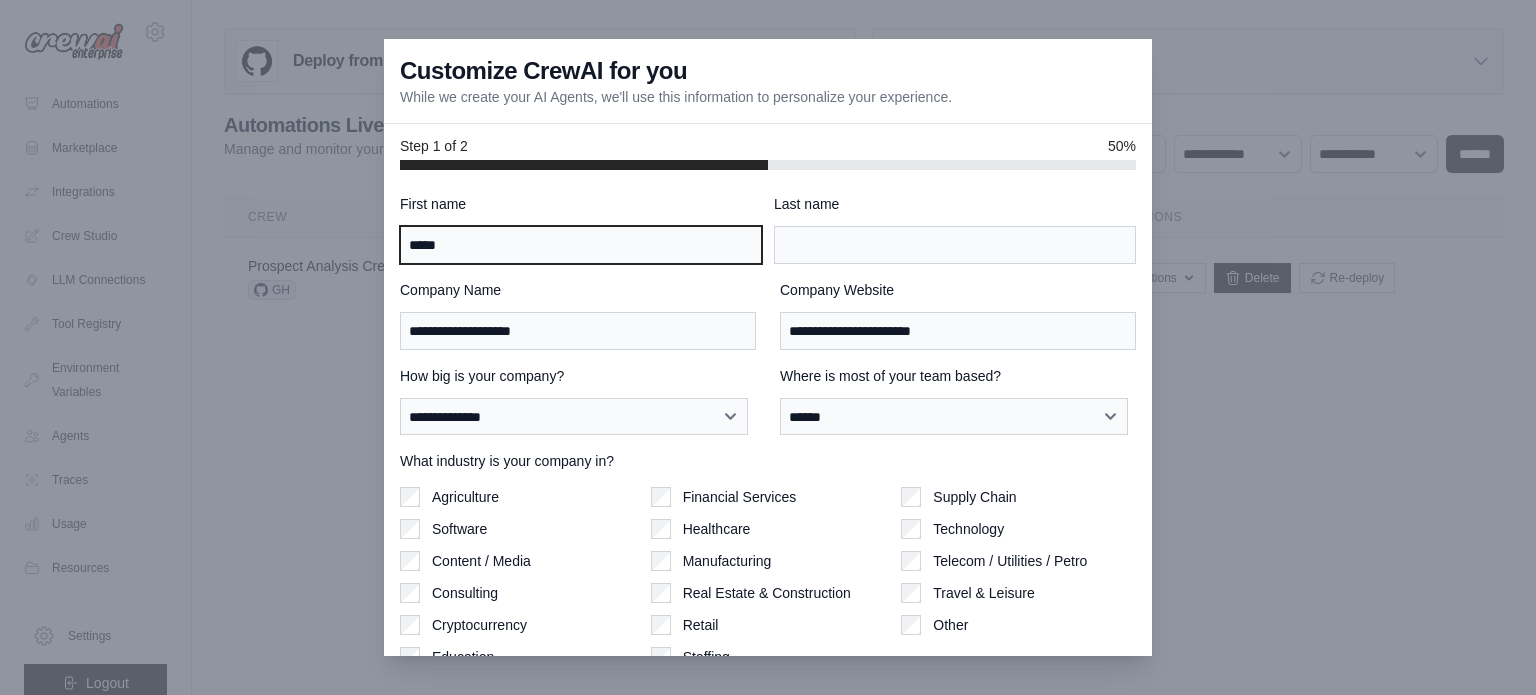 type on "*****" 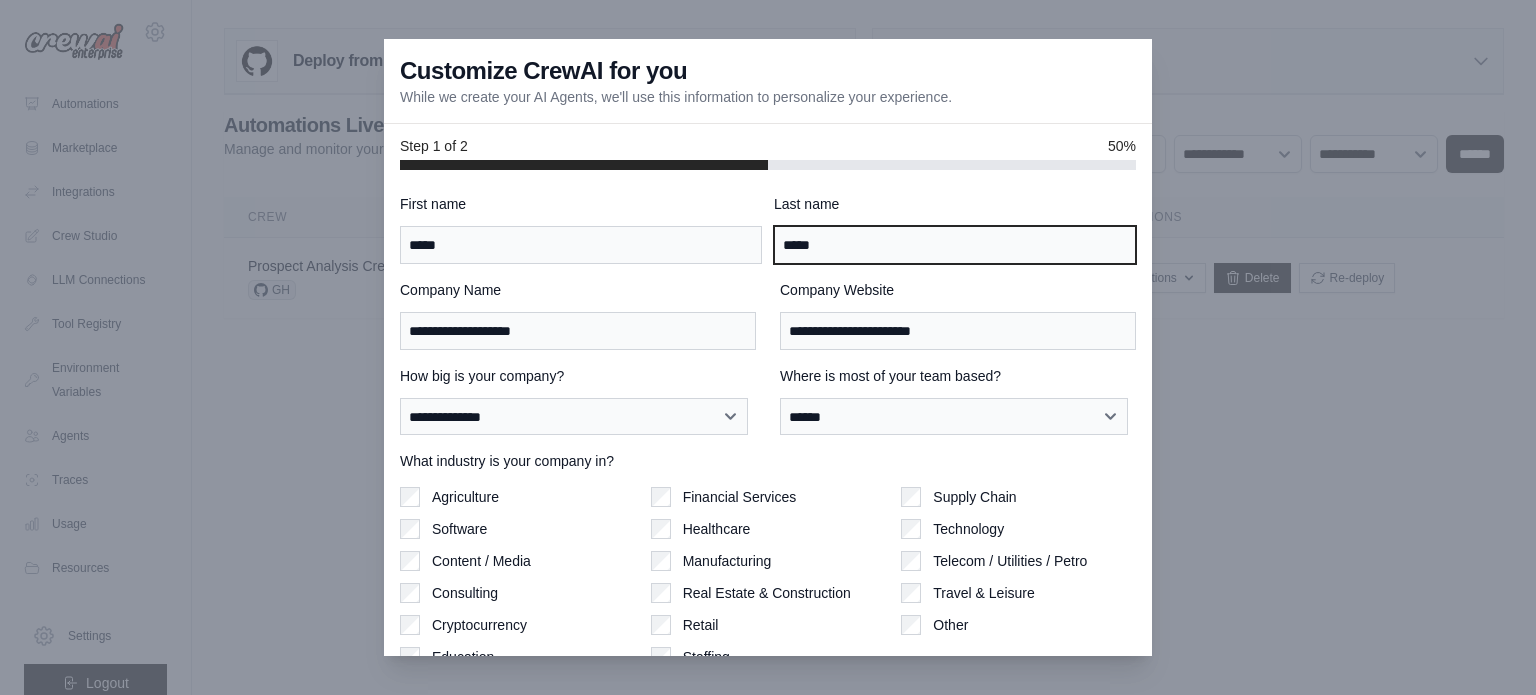 click on "*****" at bounding box center (955, 245) 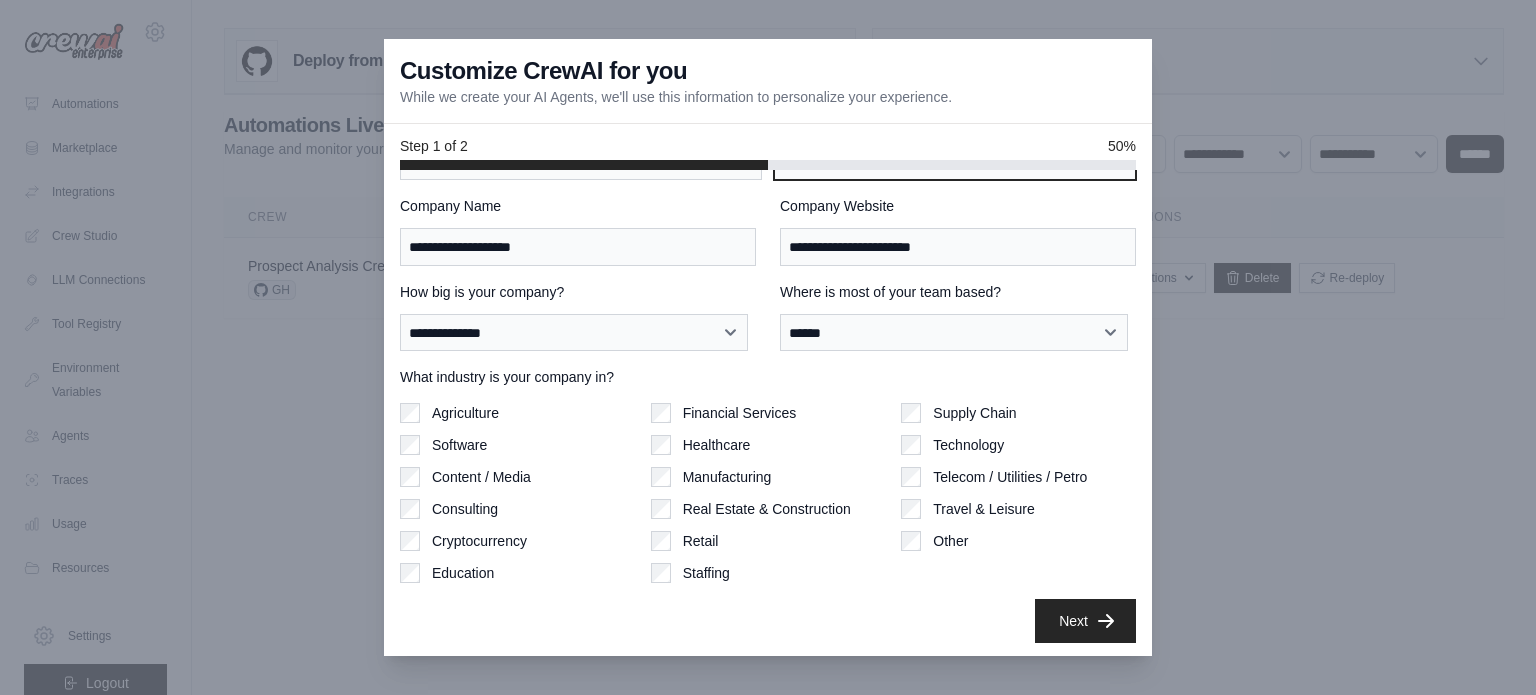scroll, scrollTop: 86, scrollLeft: 0, axis: vertical 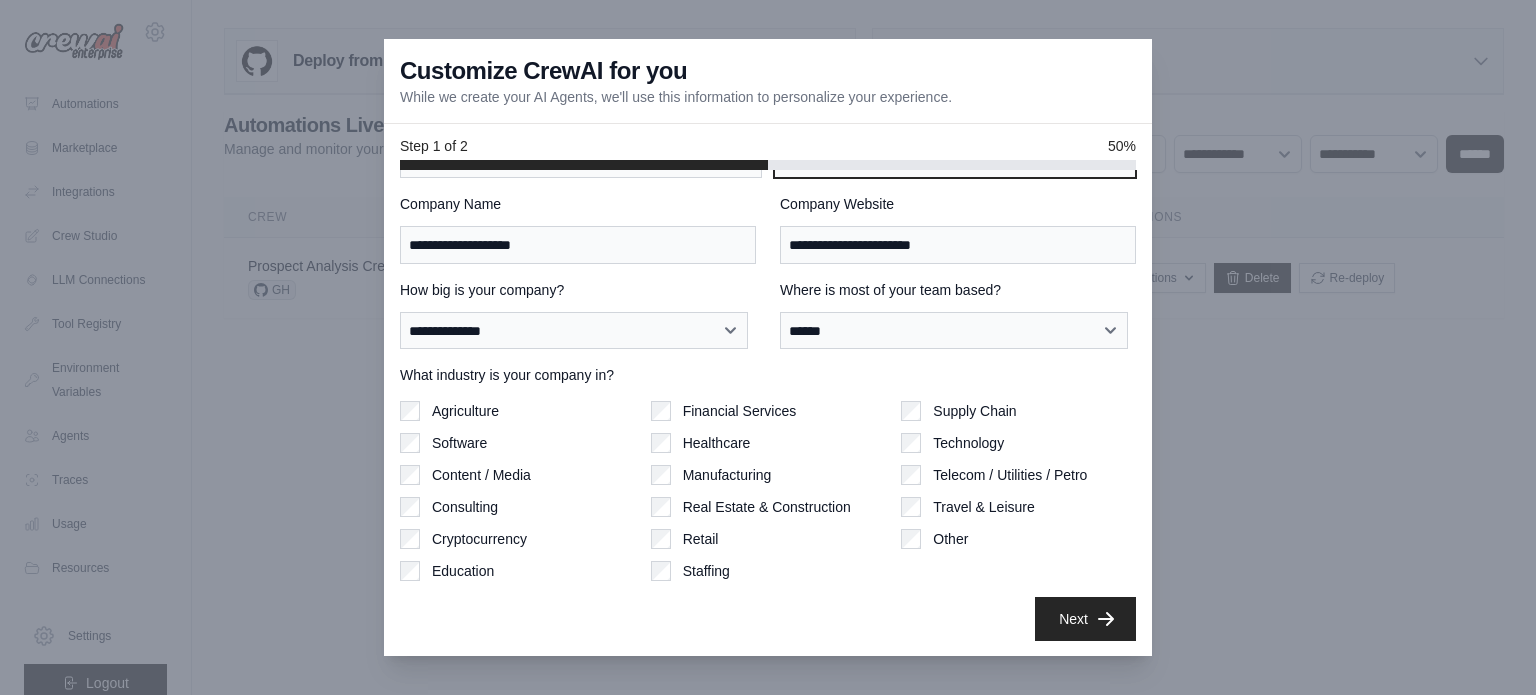 type on "******" 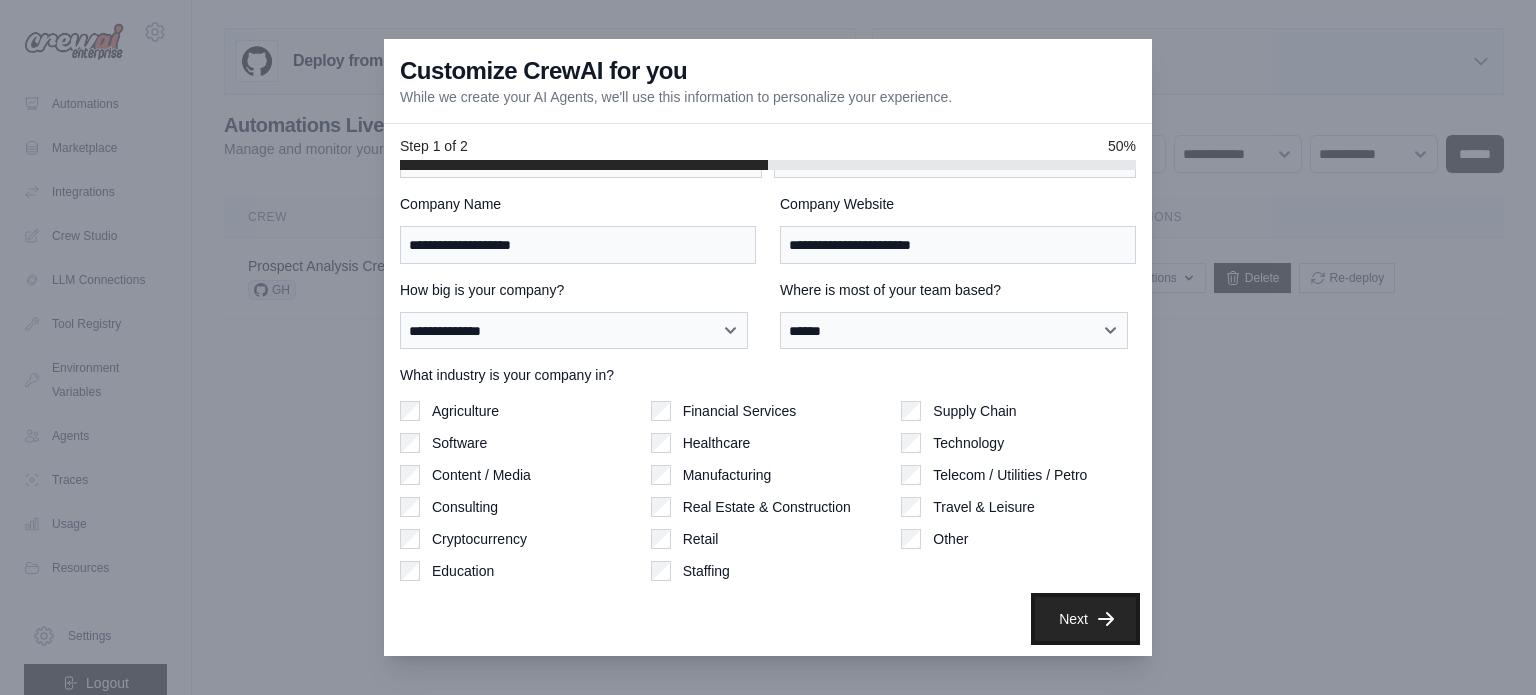 click on "Next" at bounding box center (1085, 619) 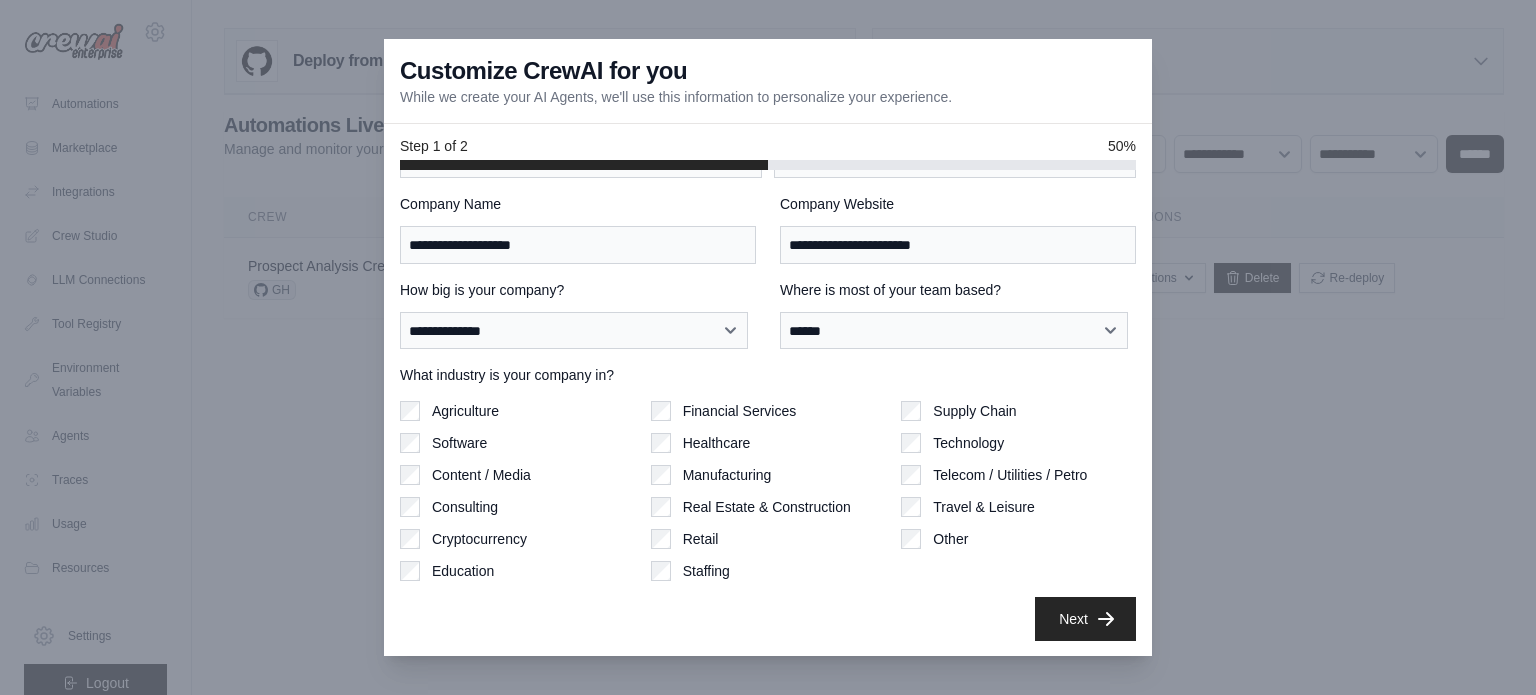 scroll, scrollTop: 0, scrollLeft: 0, axis: both 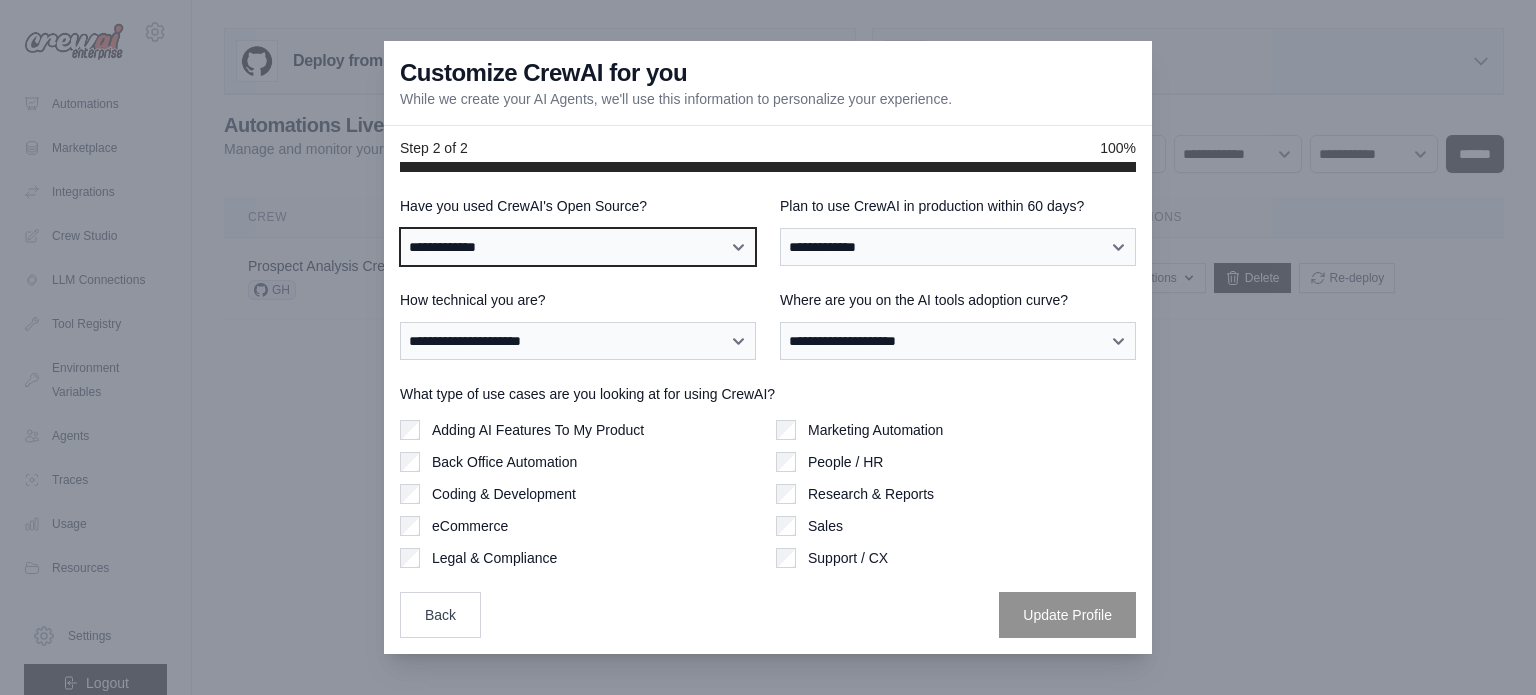 click on "**********" at bounding box center [578, 247] 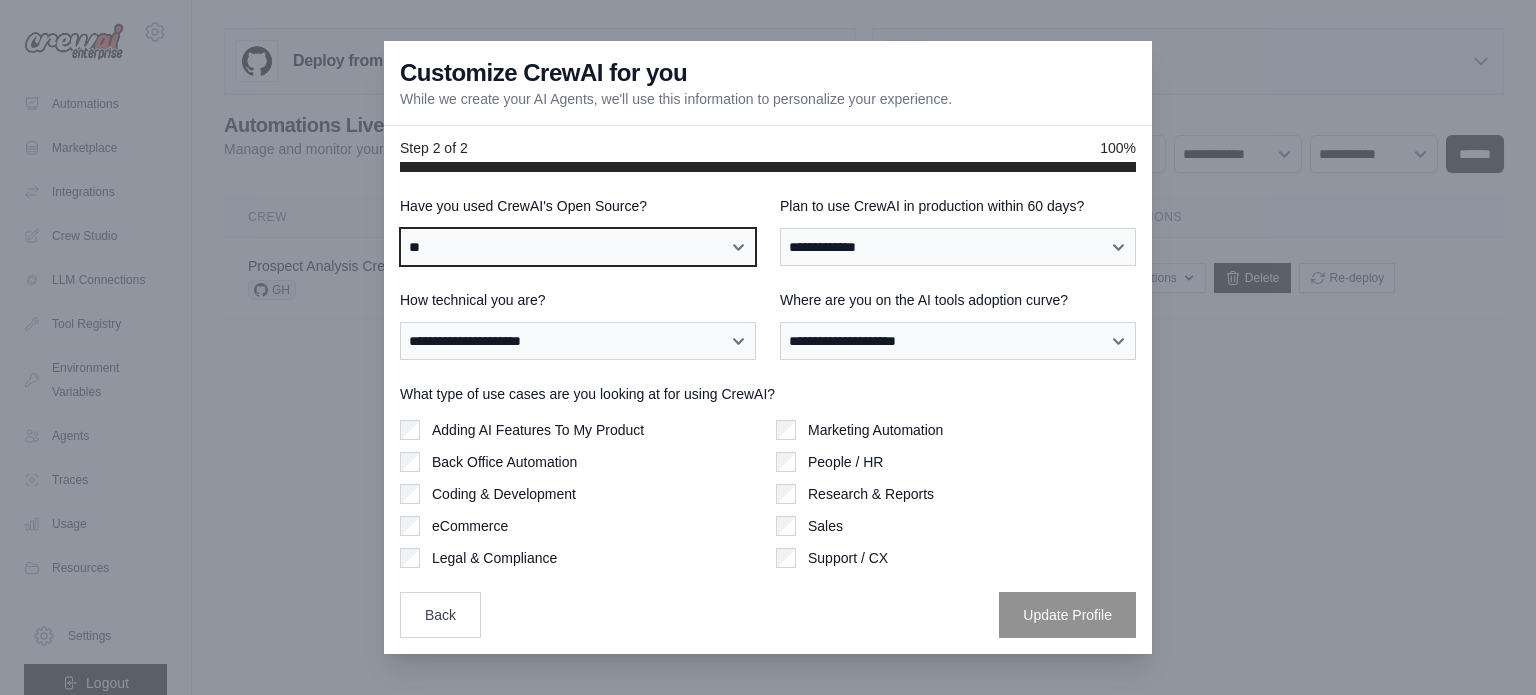 click on "**********" at bounding box center [578, 247] 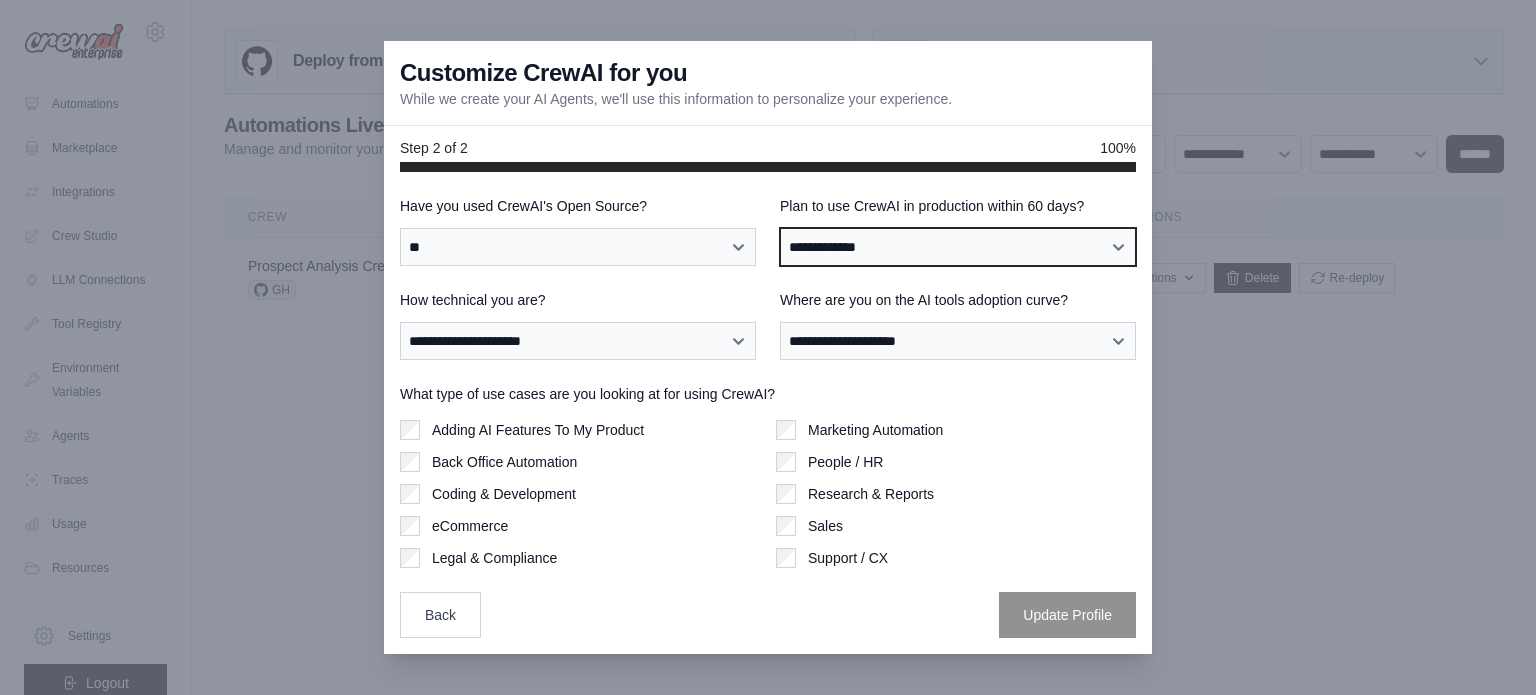 click on "**********" at bounding box center (958, 247) 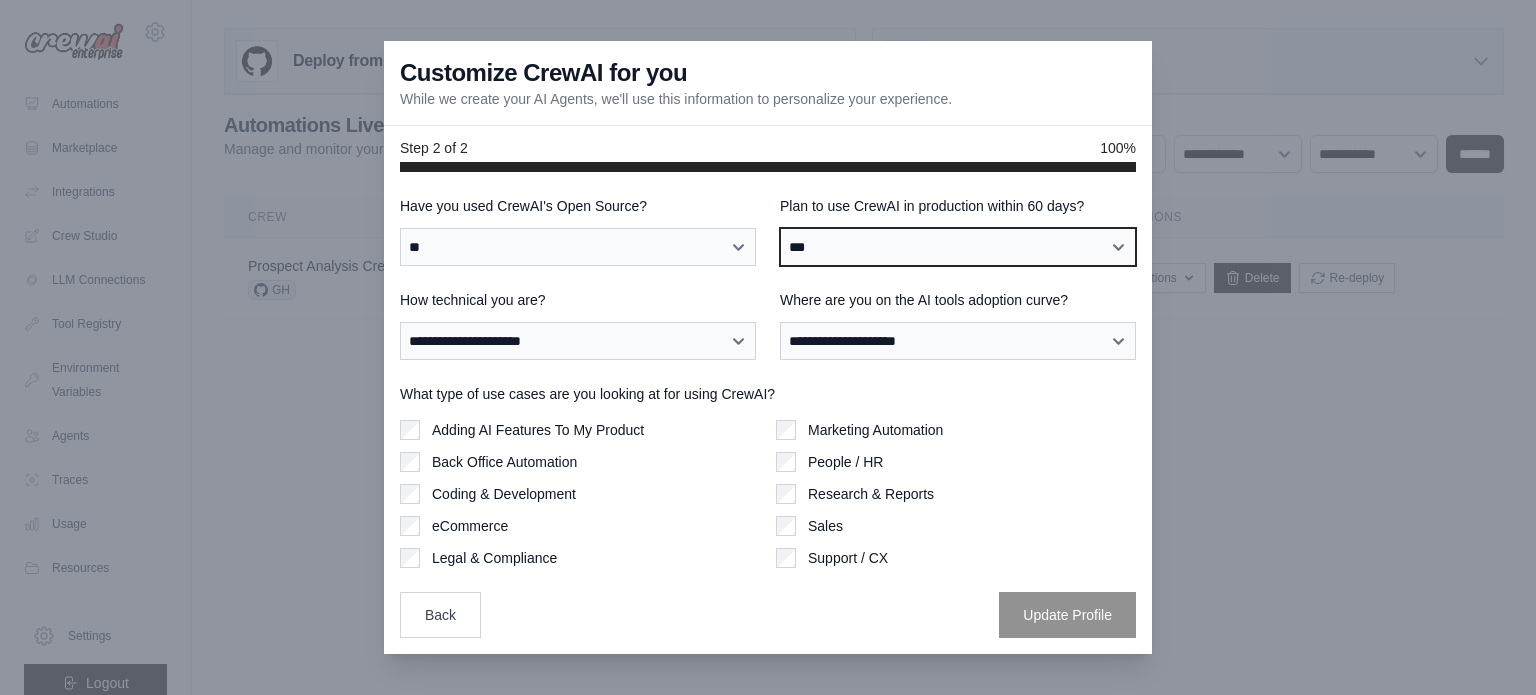 click on "**********" at bounding box center [958, 247] 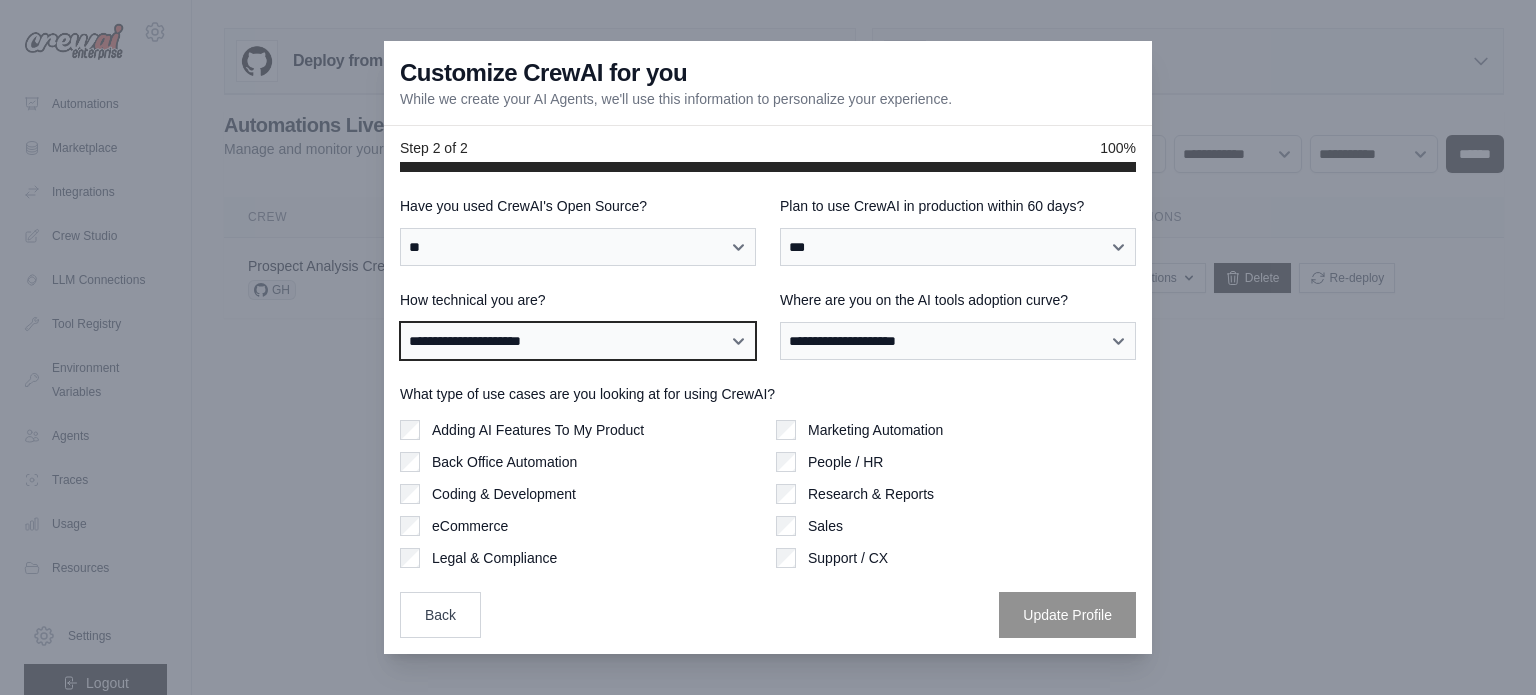 click on "**********" at bounding box center [578, 341] 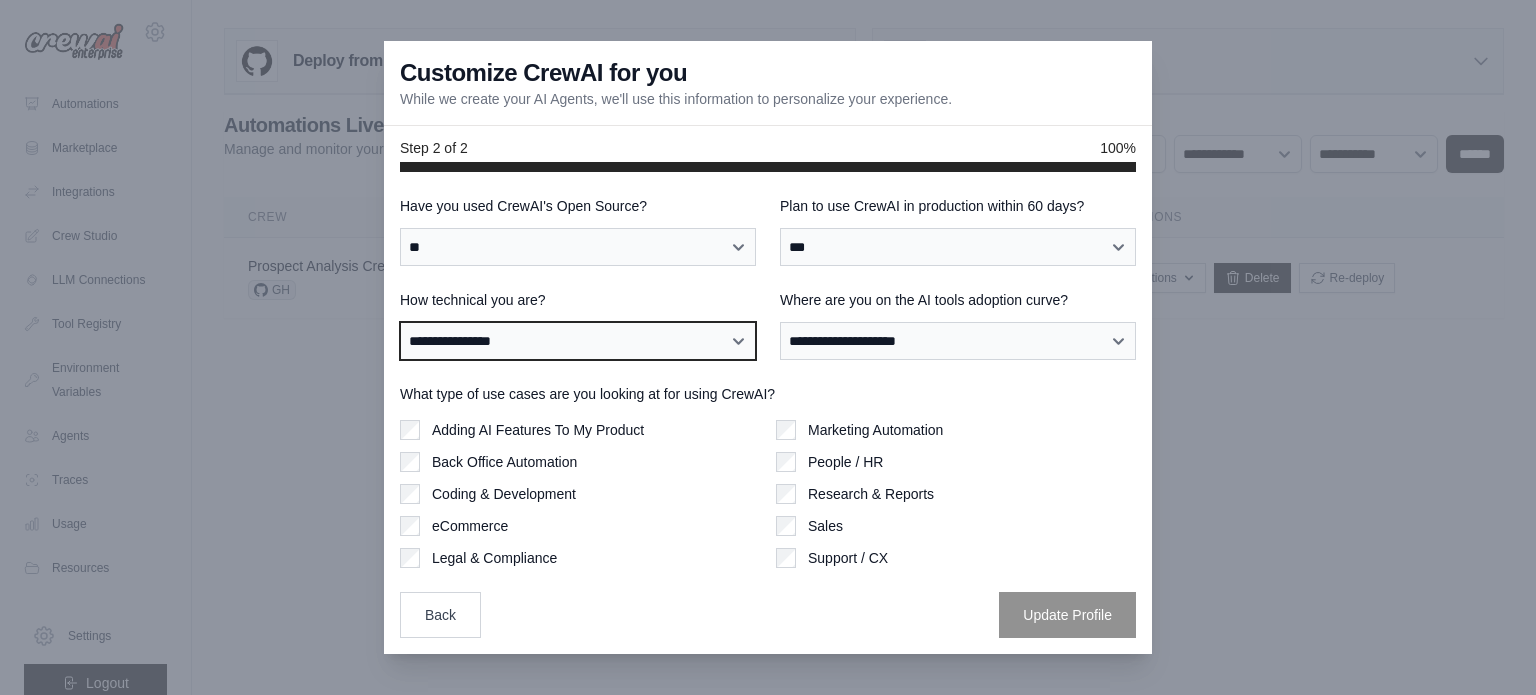 click on "**********" at bounding box center [578, 341] 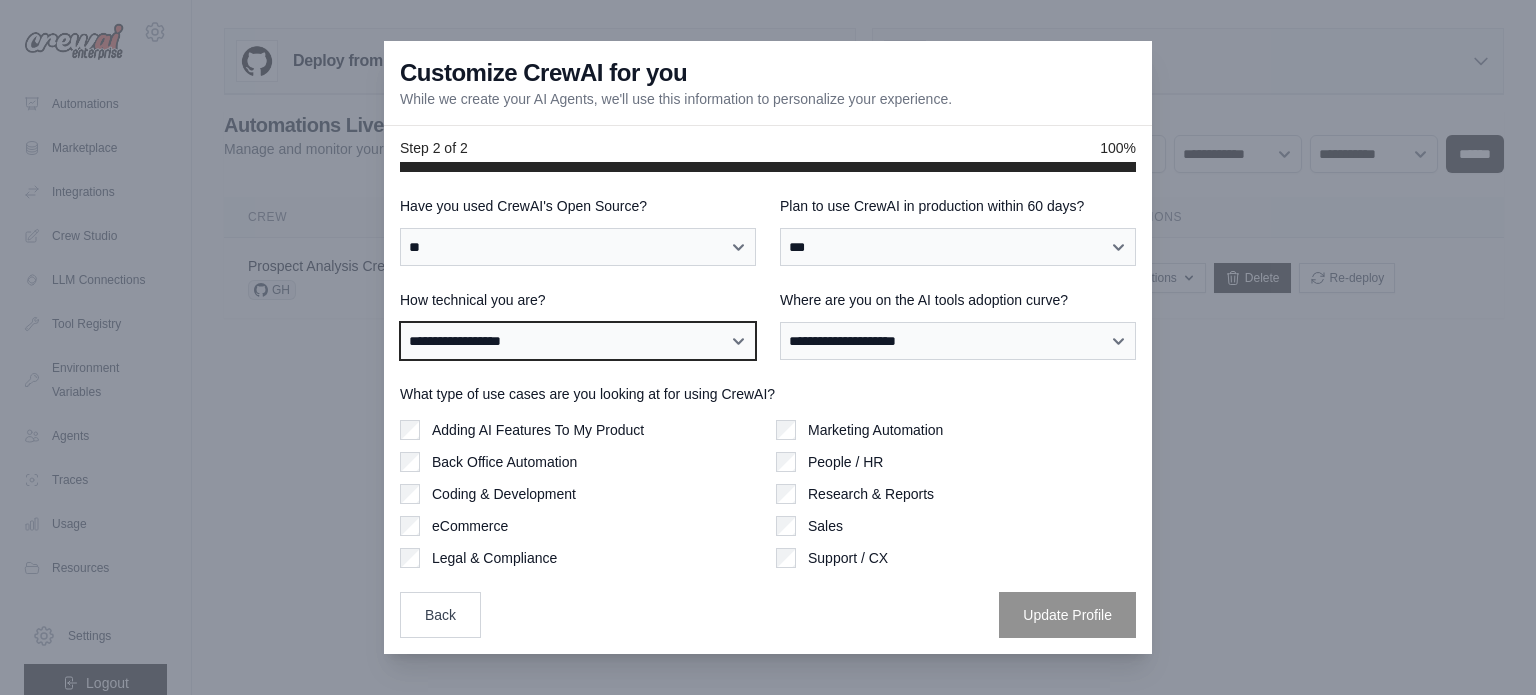 click on "**********" at bounding box center [578, 341] 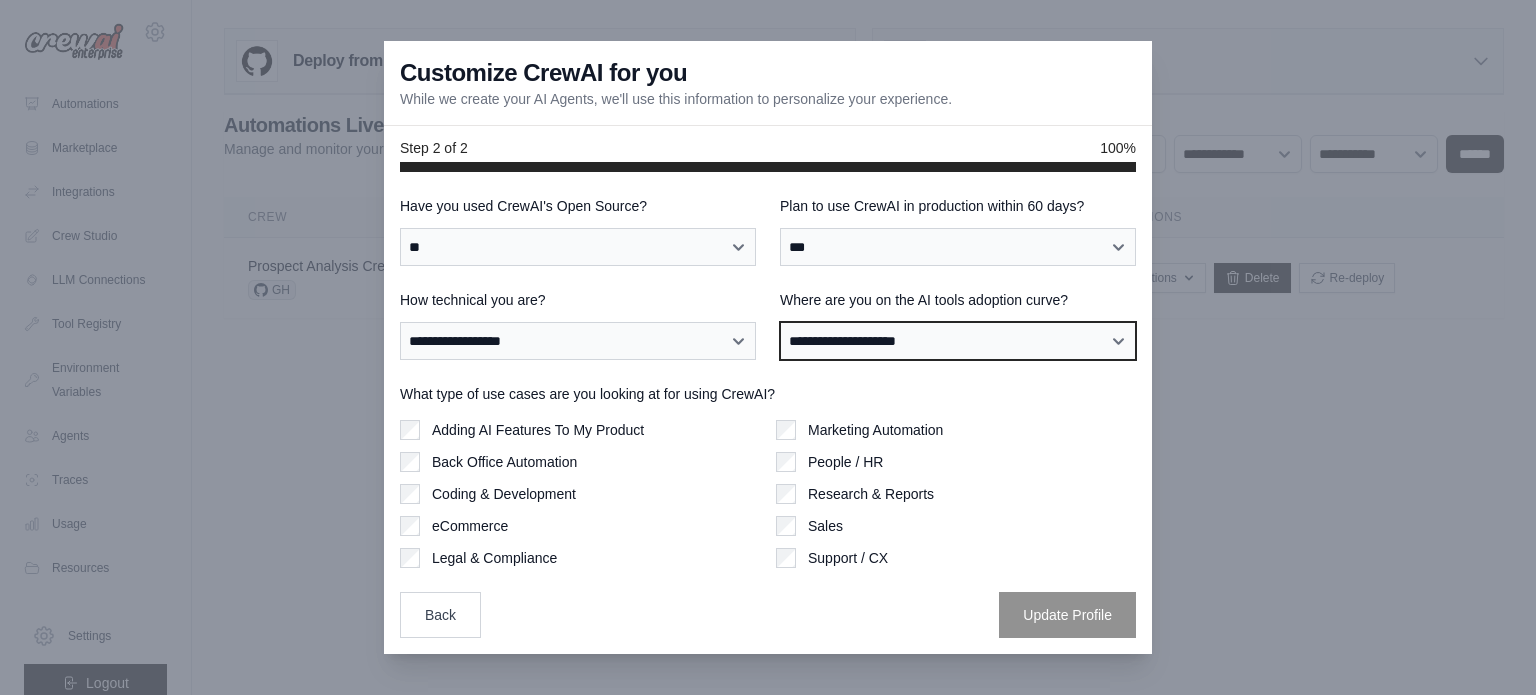 click on "**********" at bounding box center (958, 341) 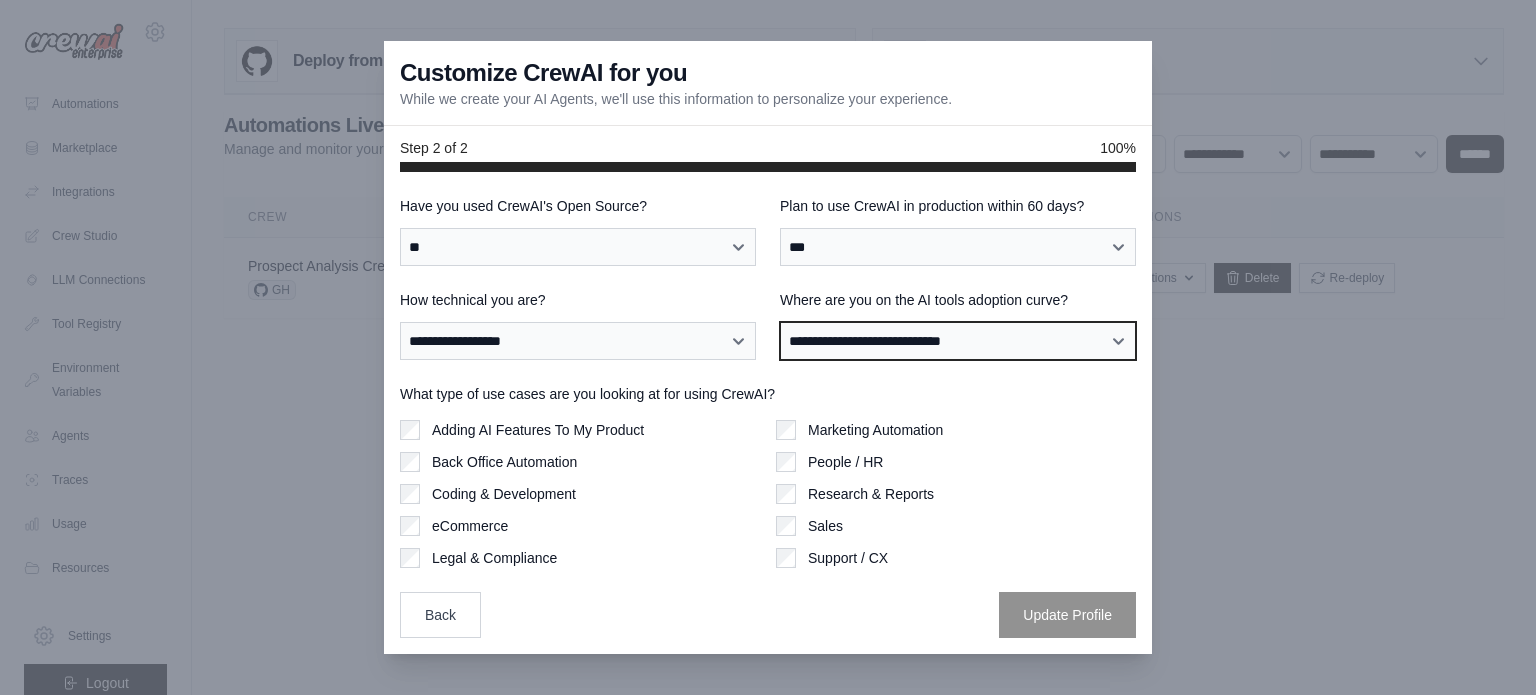 click on "**********" at bounding box center (958, 341) 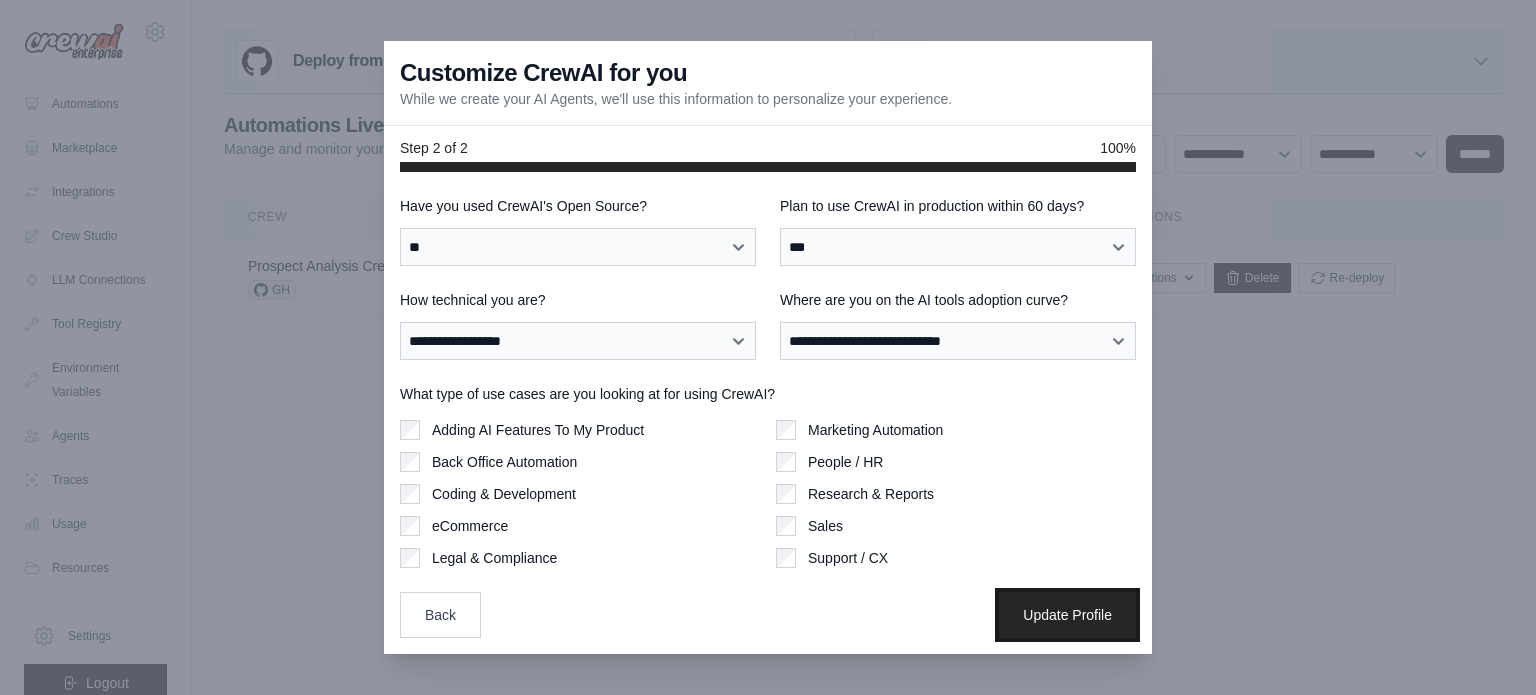 click on "Update Profile" at bounding box center [1067, 615] 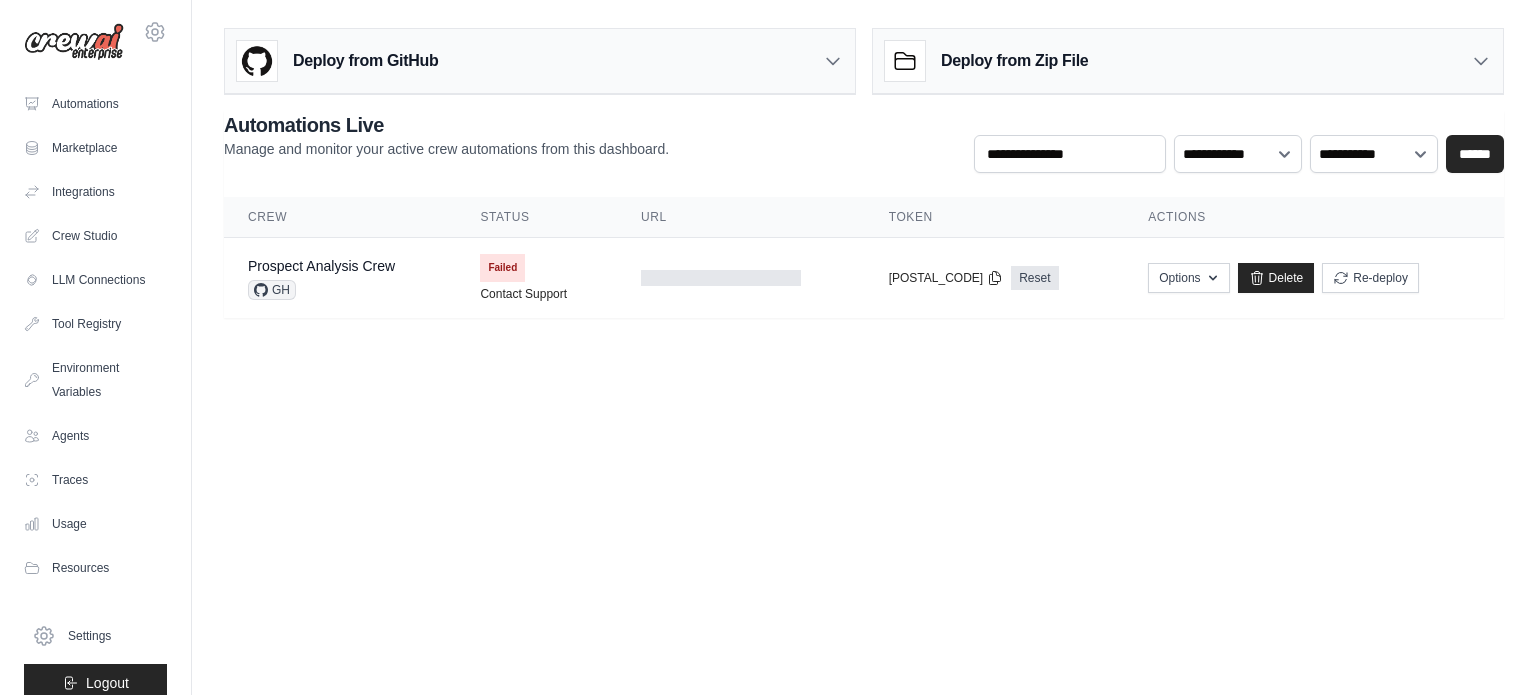 scroll, scrollTop: 0, scrollLeft: 0, axis: both 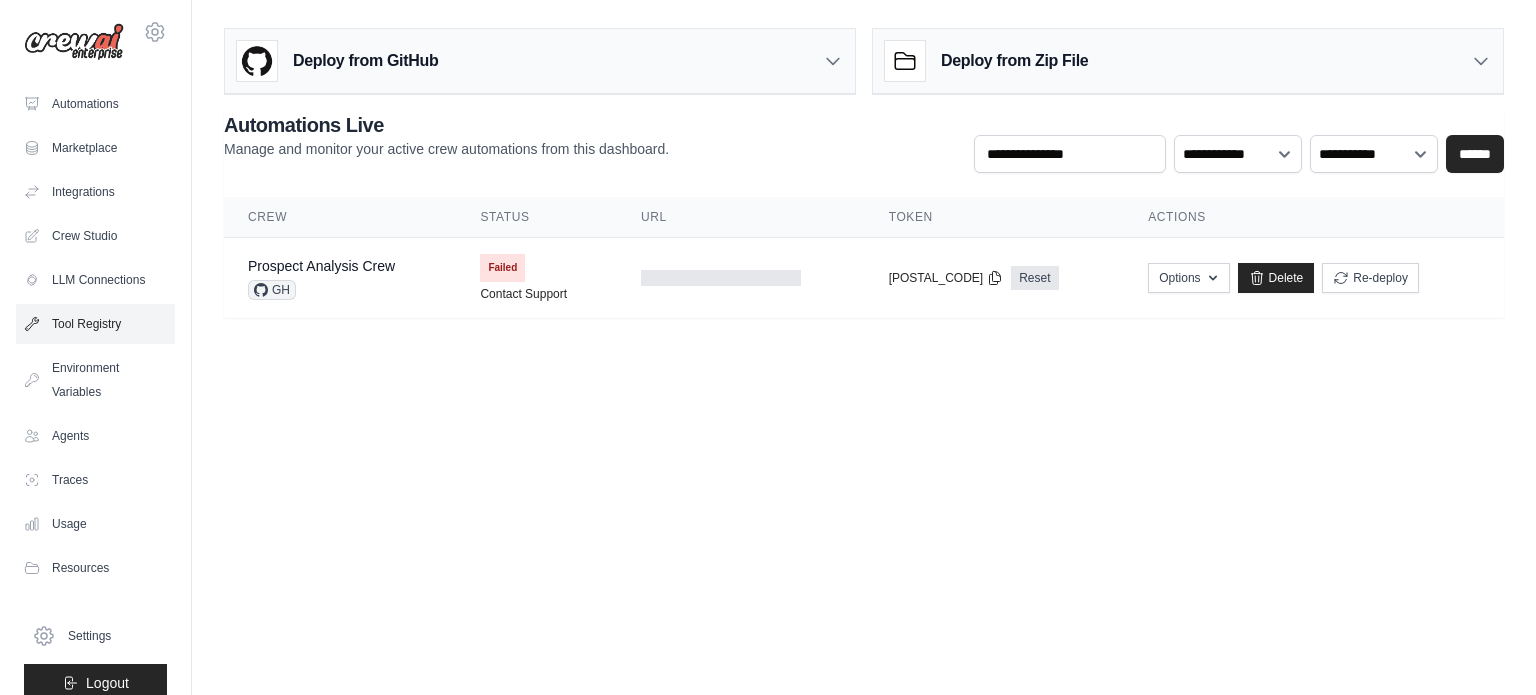click on "Tool Registry" at bounding box center (95, 324) 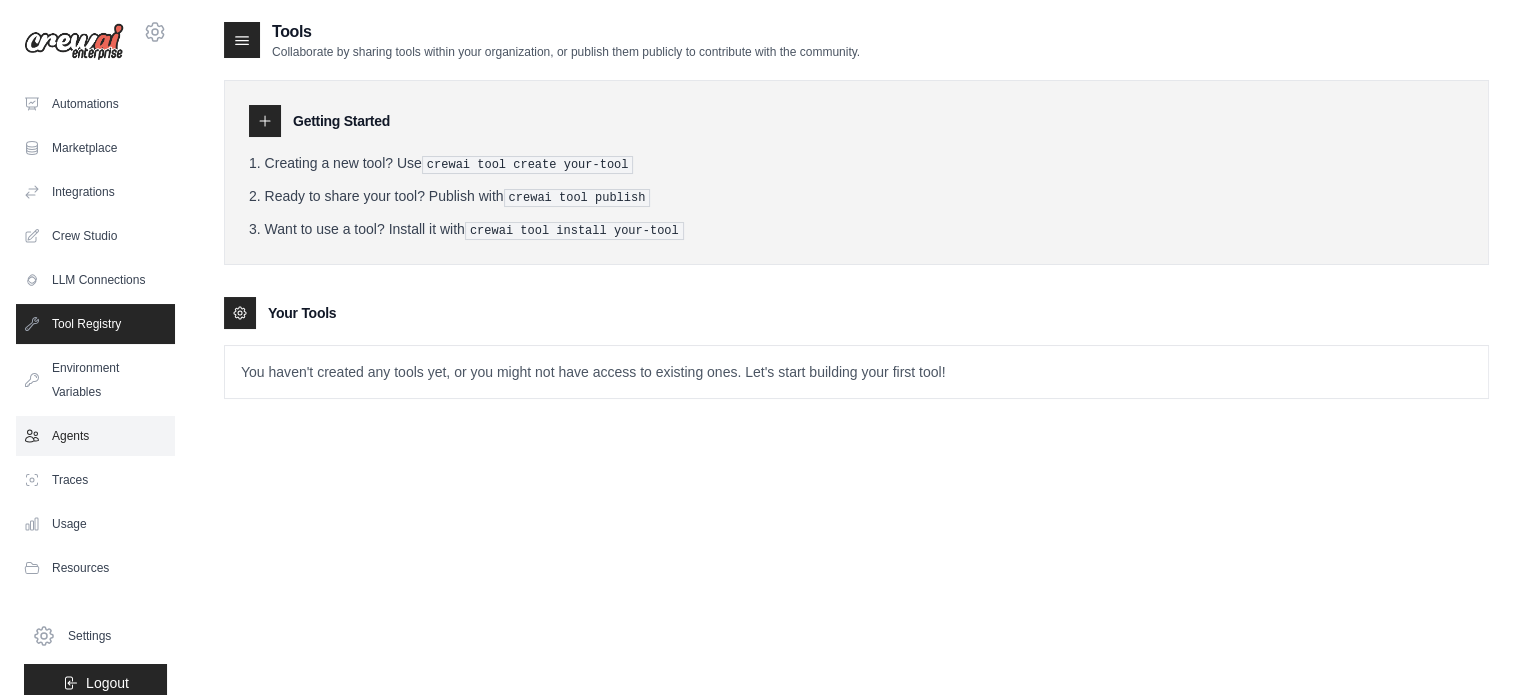 click on "Agents" at bounding box center (95, 436) 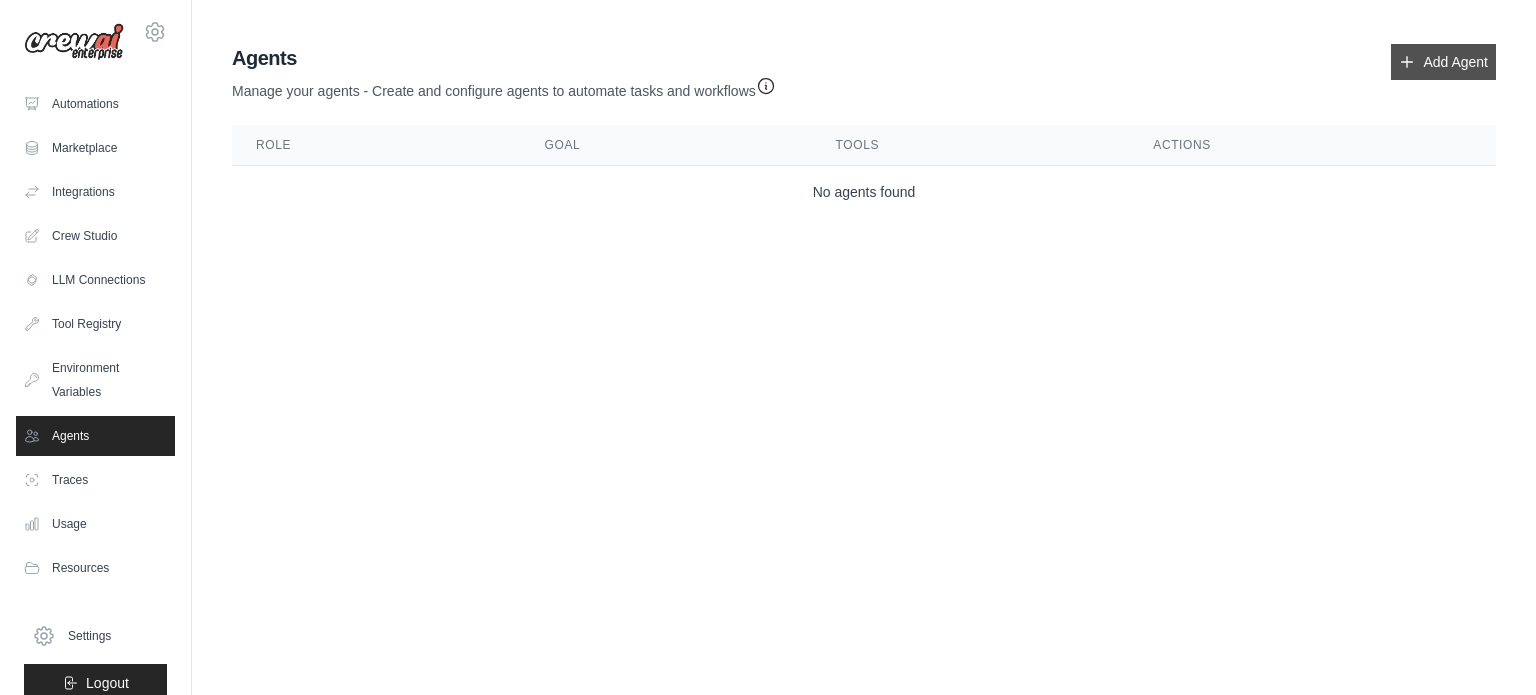 click on "Add Agent" at bounding box center (1443, 62) 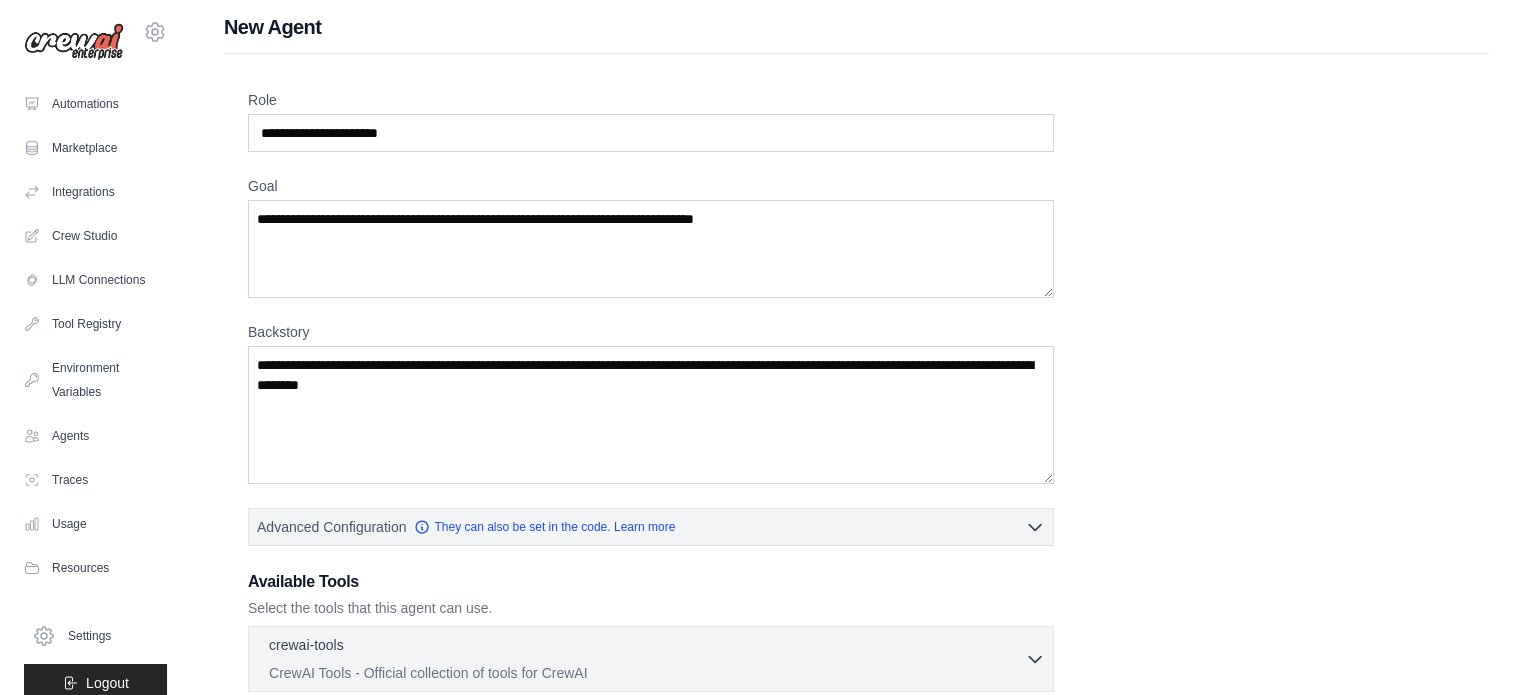 scroll, scrollTop: 0, scrollLeft: 0, axis: both 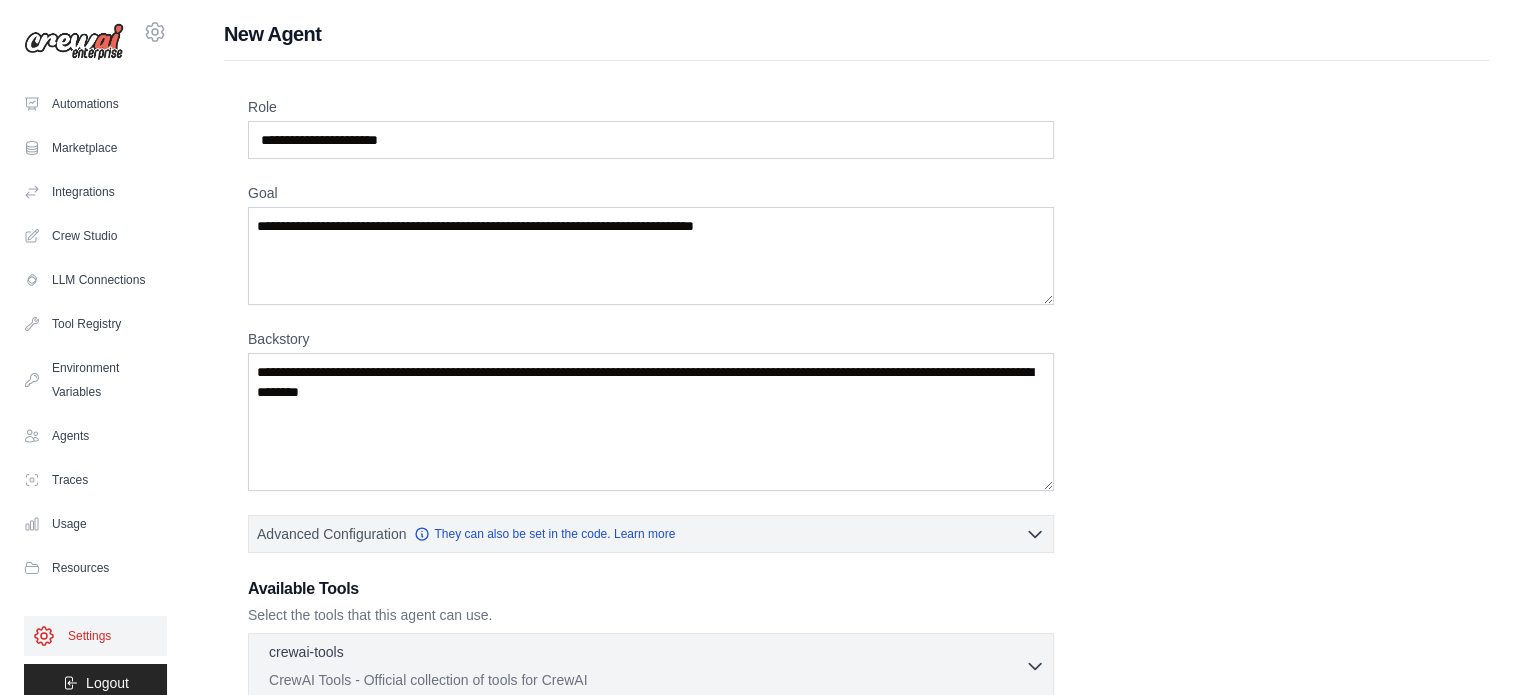 click on "Settings" at bounding box center (95, 636) 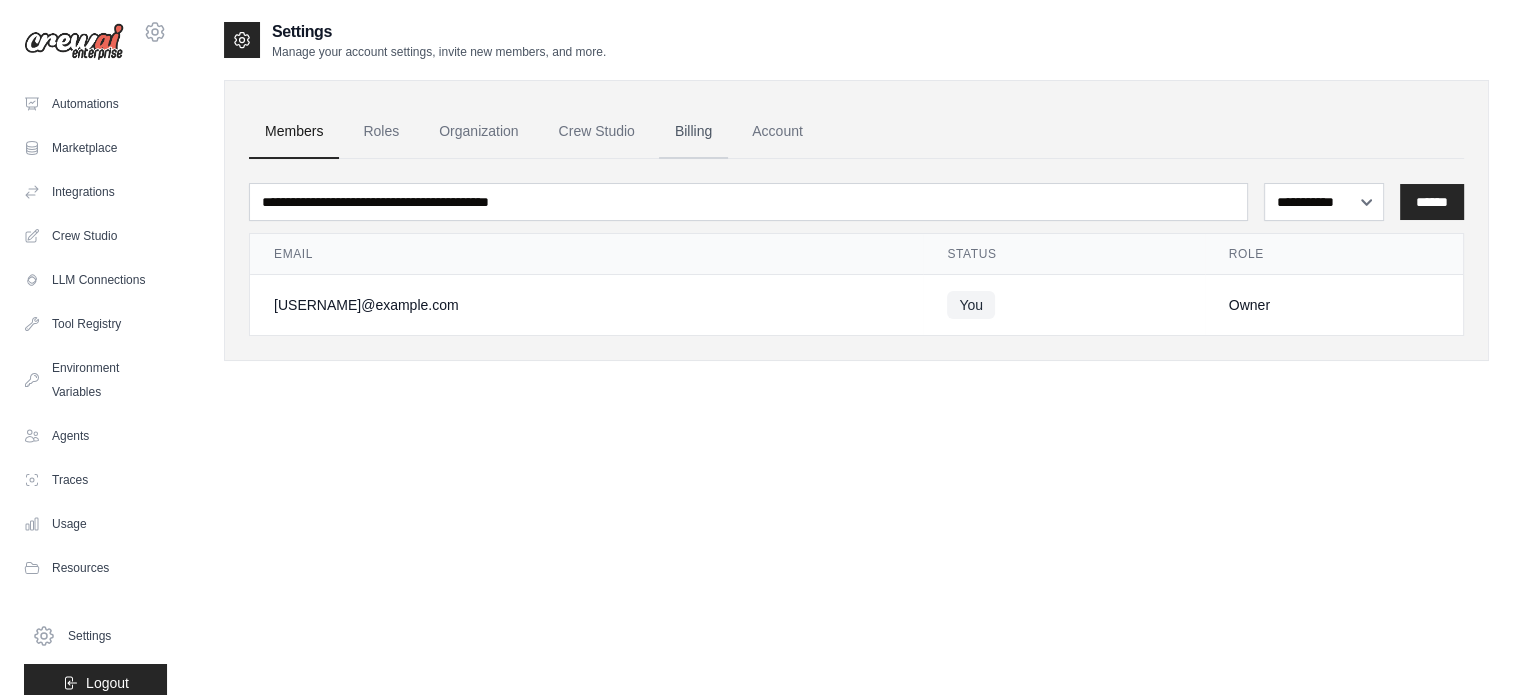 click on "Billing" at bounding box center [693, 132] 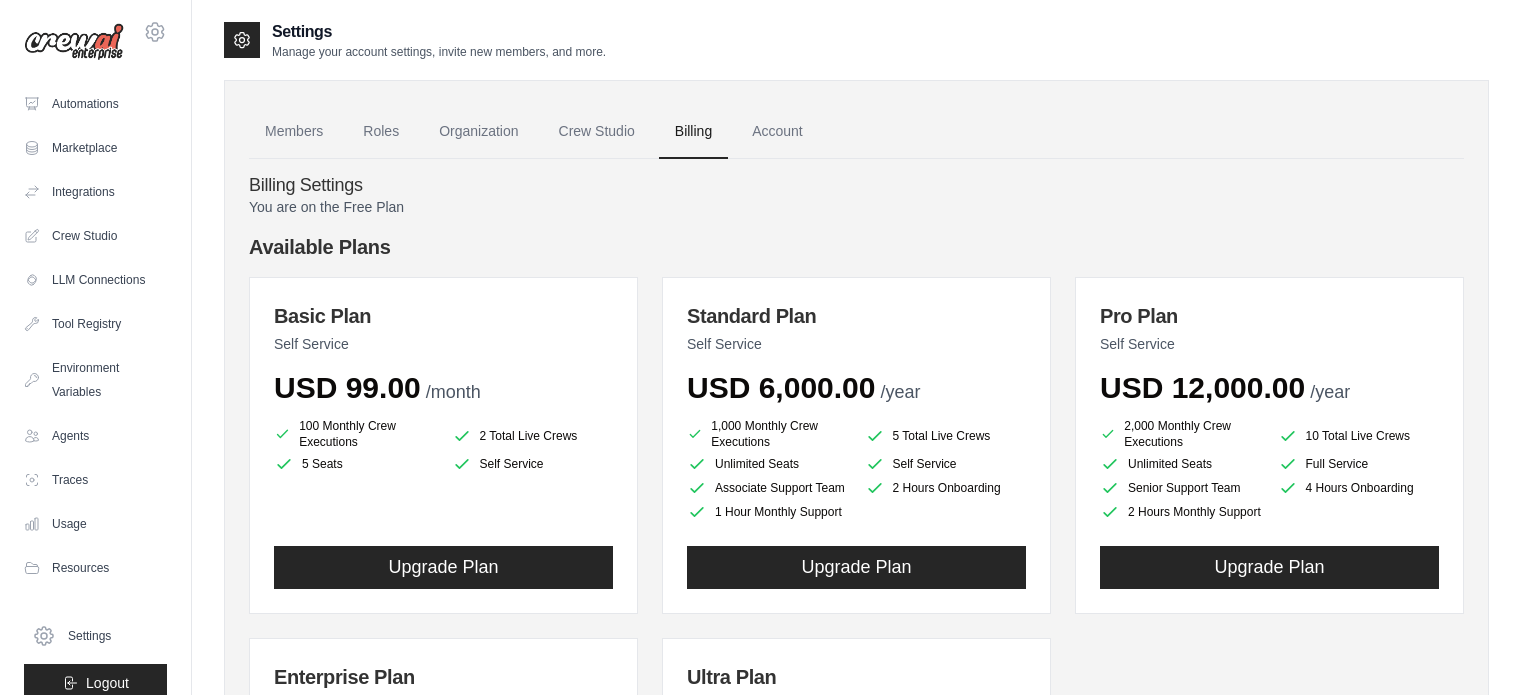 scroll, scrollTop: 0, scrollLeft: 0, axis: both 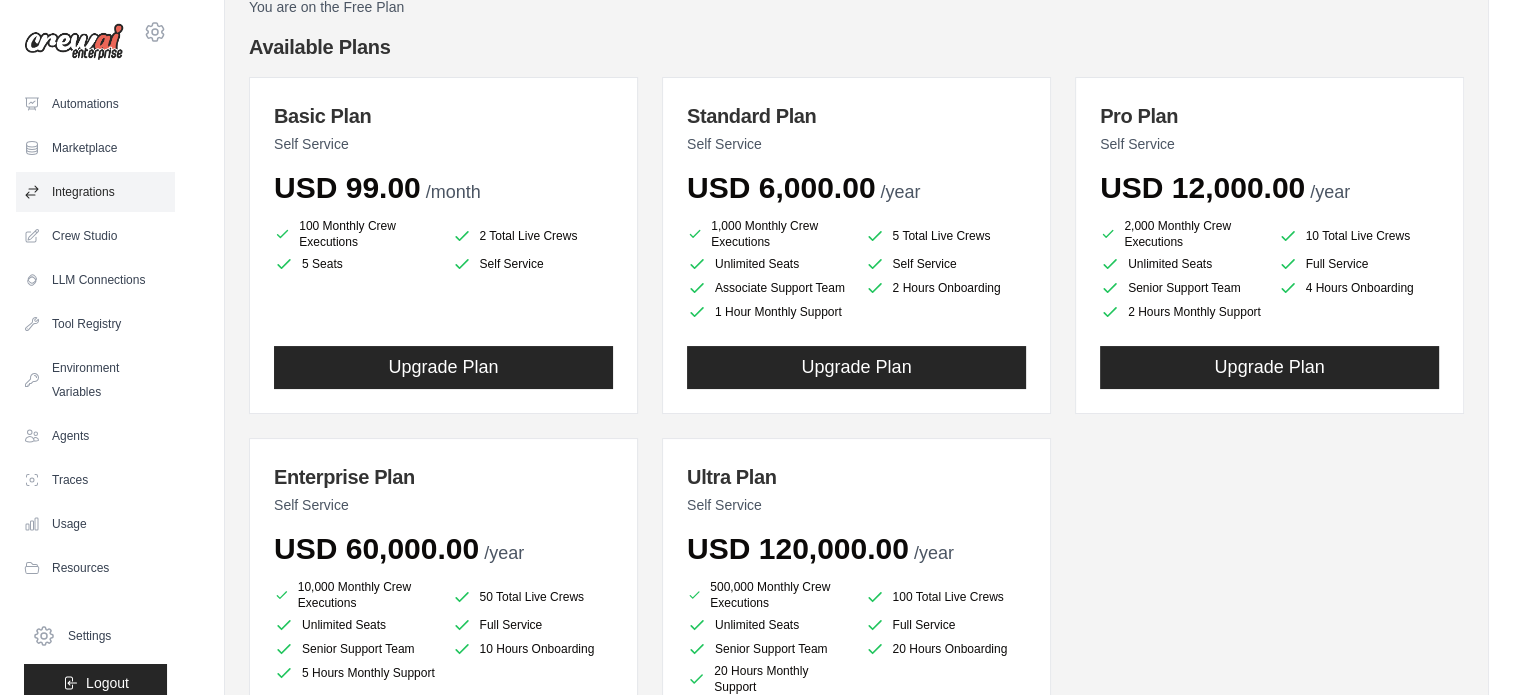 click on "Integrations" at bounding box center (95, 192) 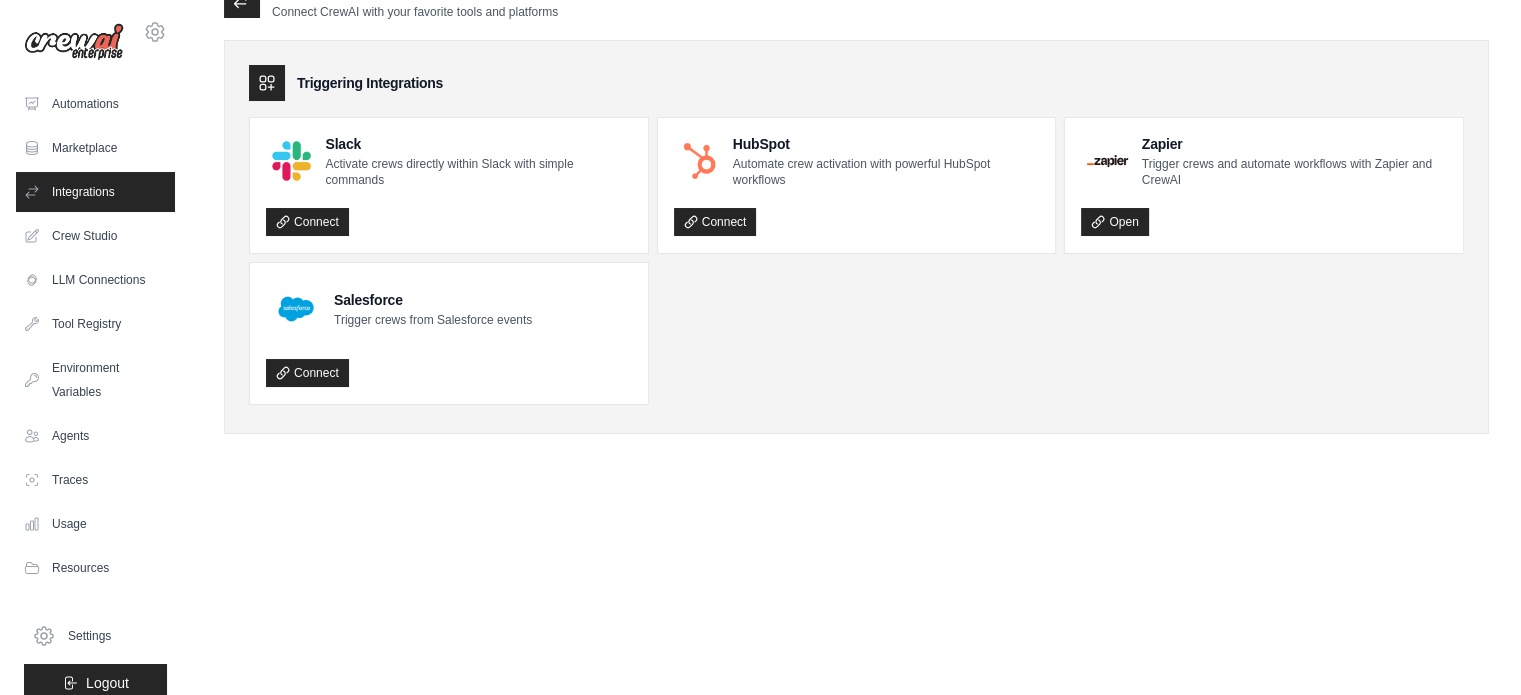 scroll, scrollTop: 0, scrollLeft: 0, axis: both 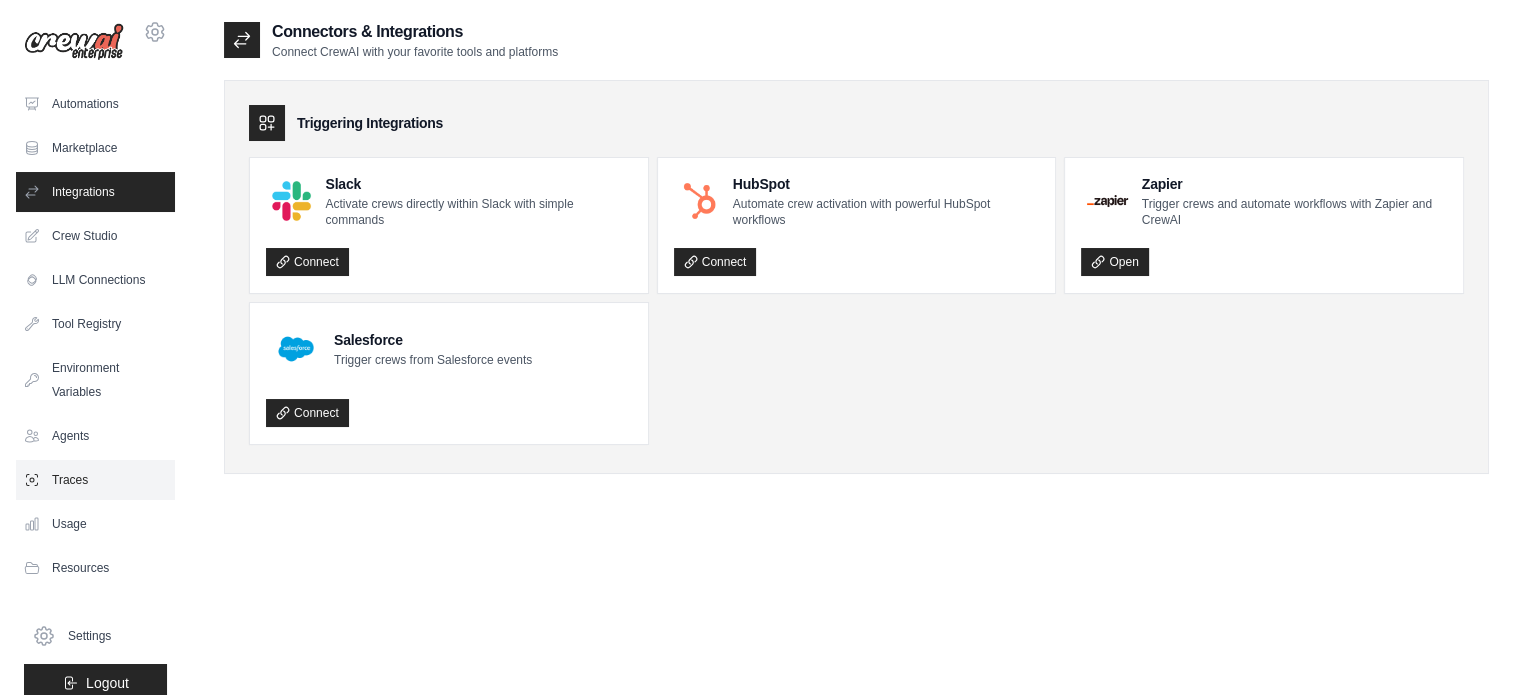click on "Traces" at bounding box center [95, 480] 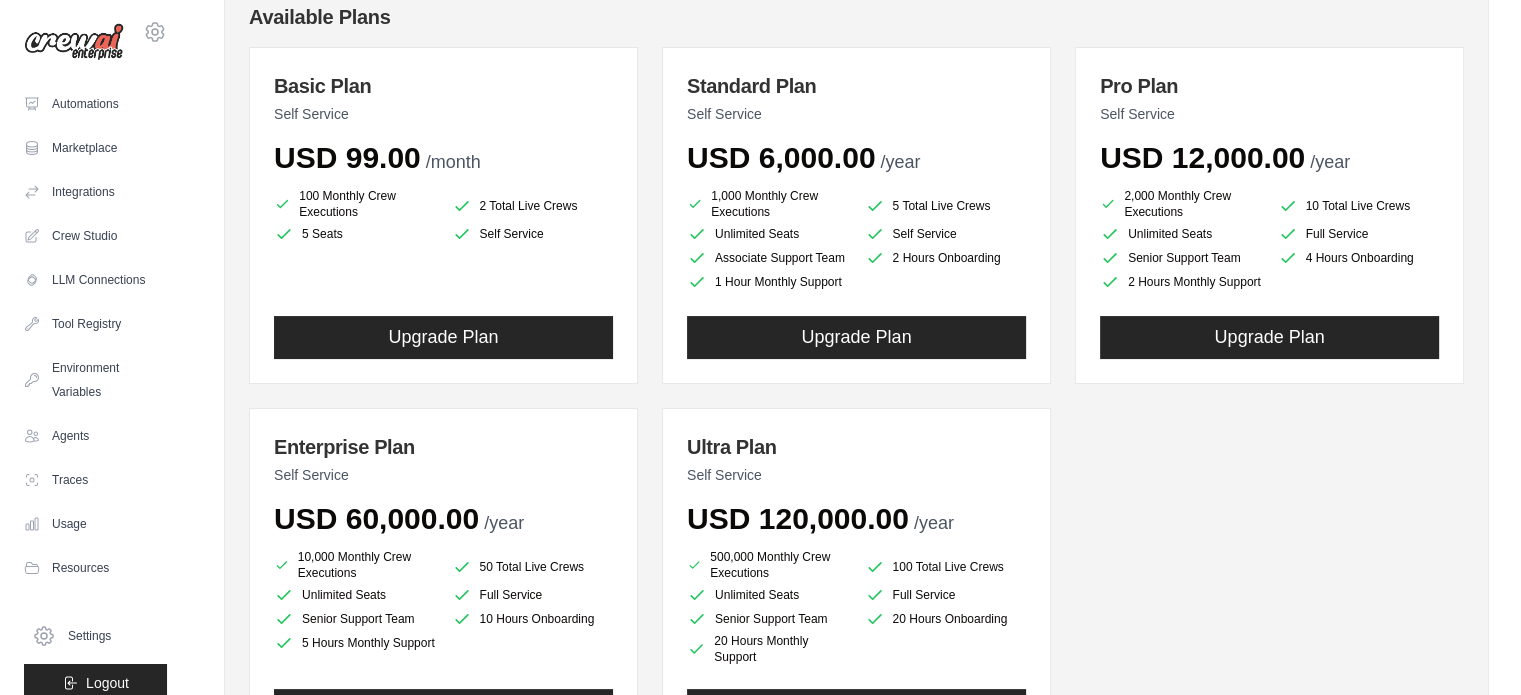 scroll, scrollTop: 209, scrollLeft: 0, axis: vertical 